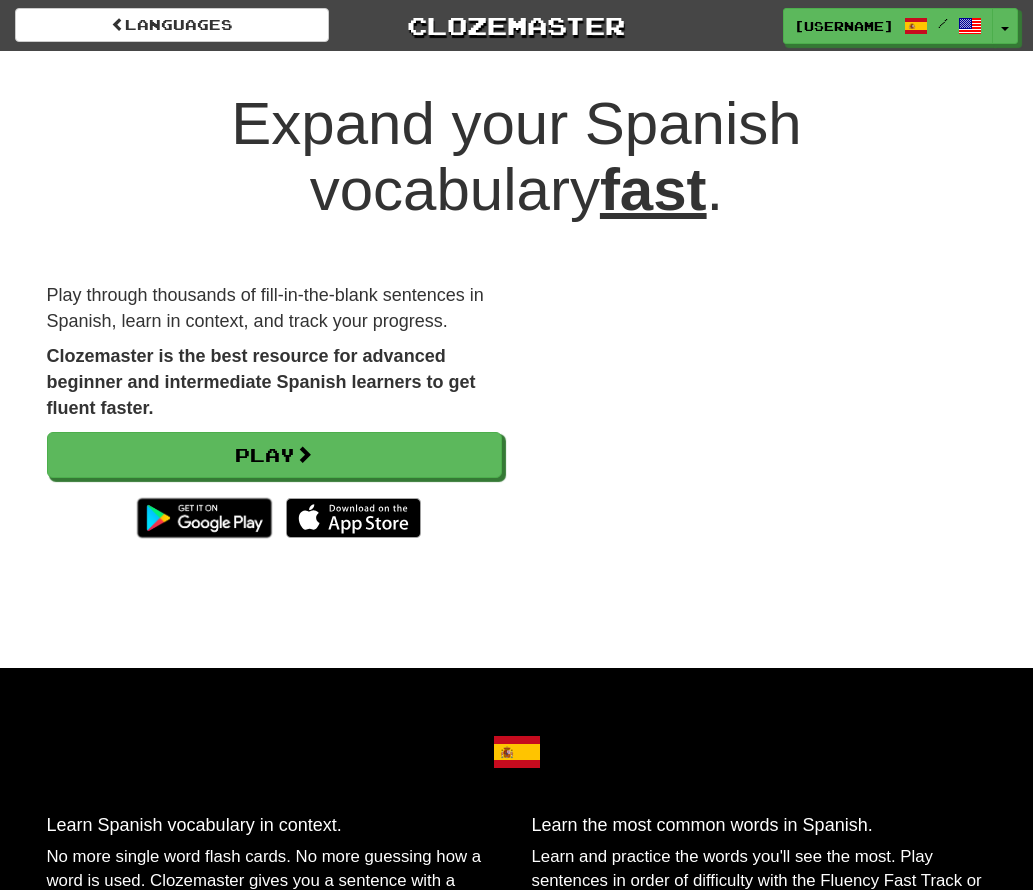 scroll, scrollTop: 0, scrollLeft: 0, axis: both 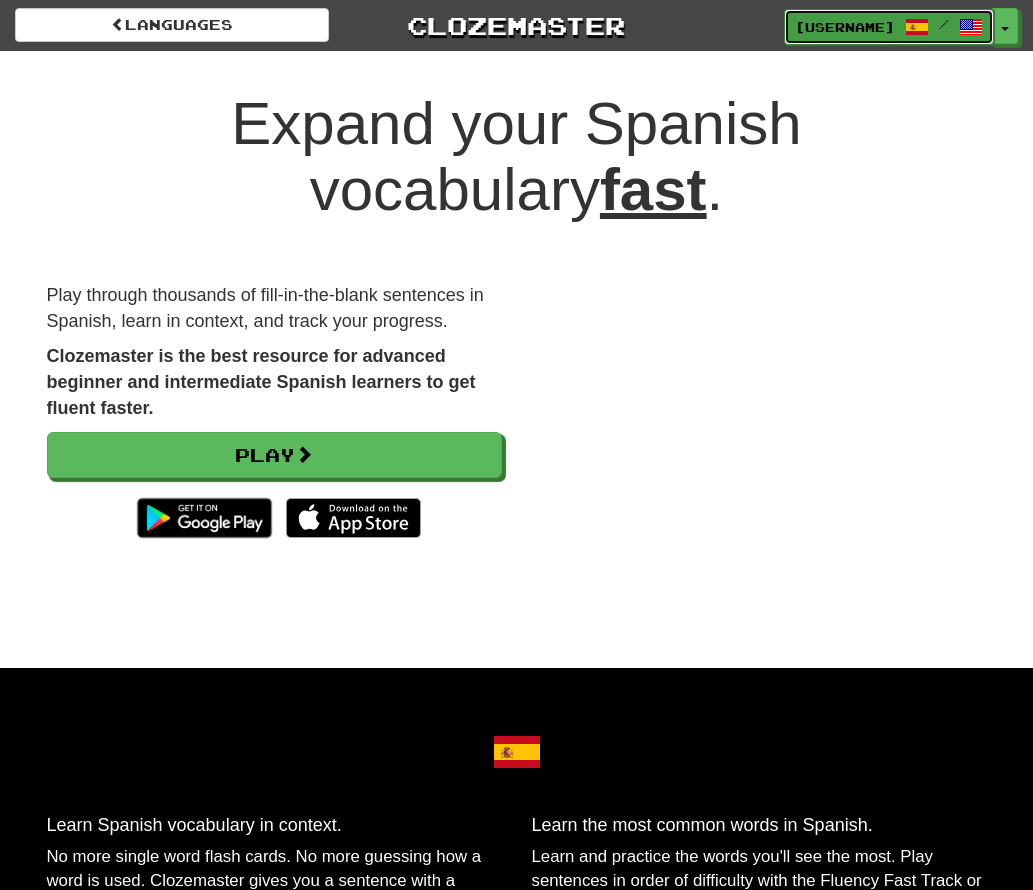 click on "zsmithg
/" at bounding box center [889, 27] 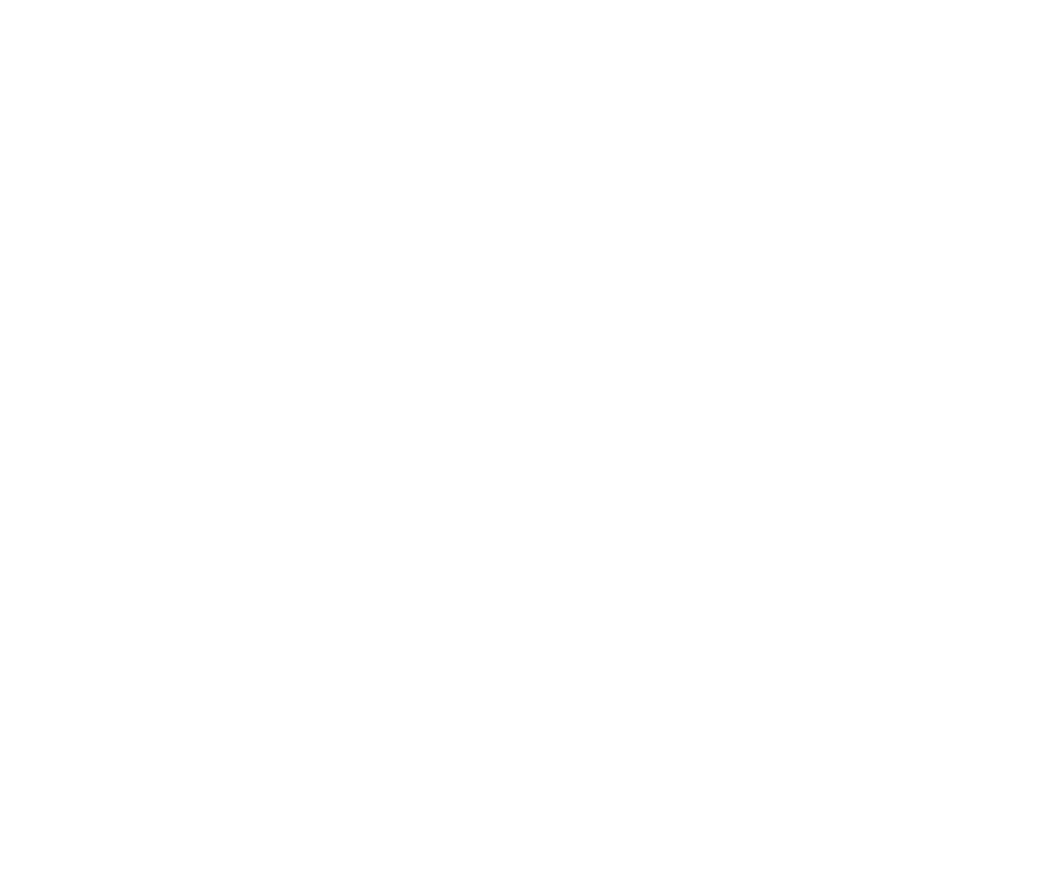 scroll, scrollTop: 0, scrollLeft: 0, axis: both 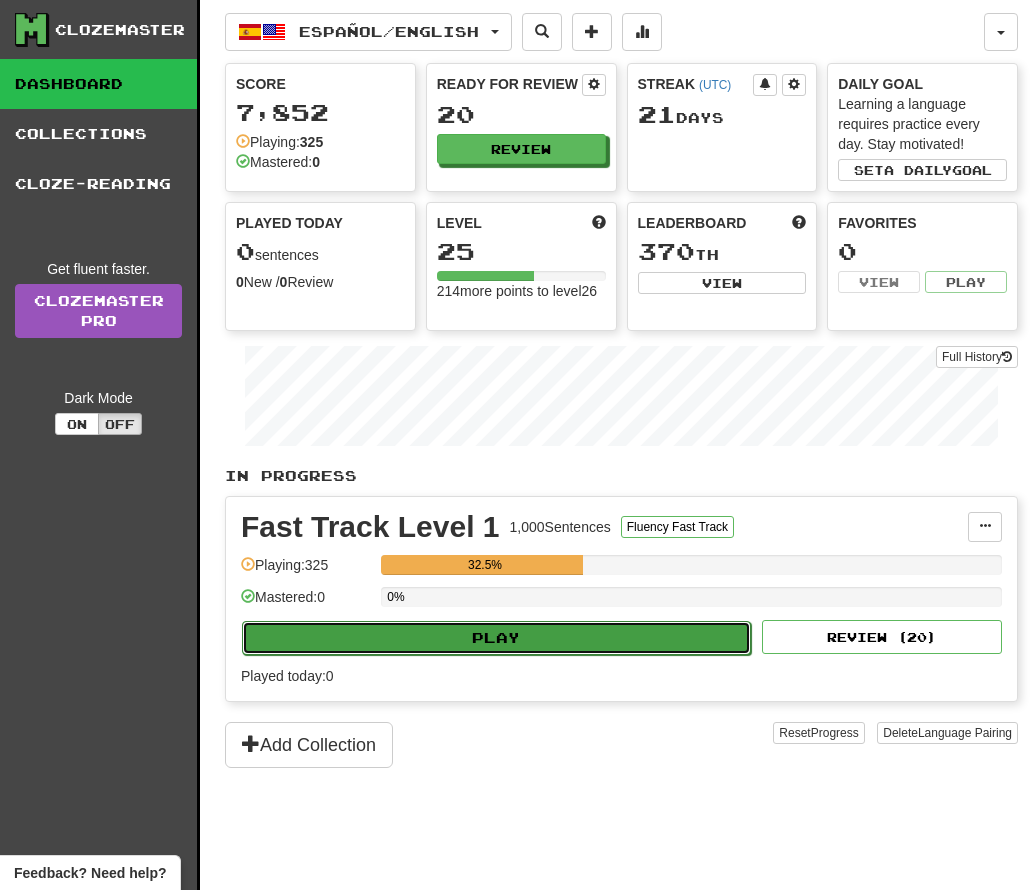 click on "Play" at bounding box center [496, 638] 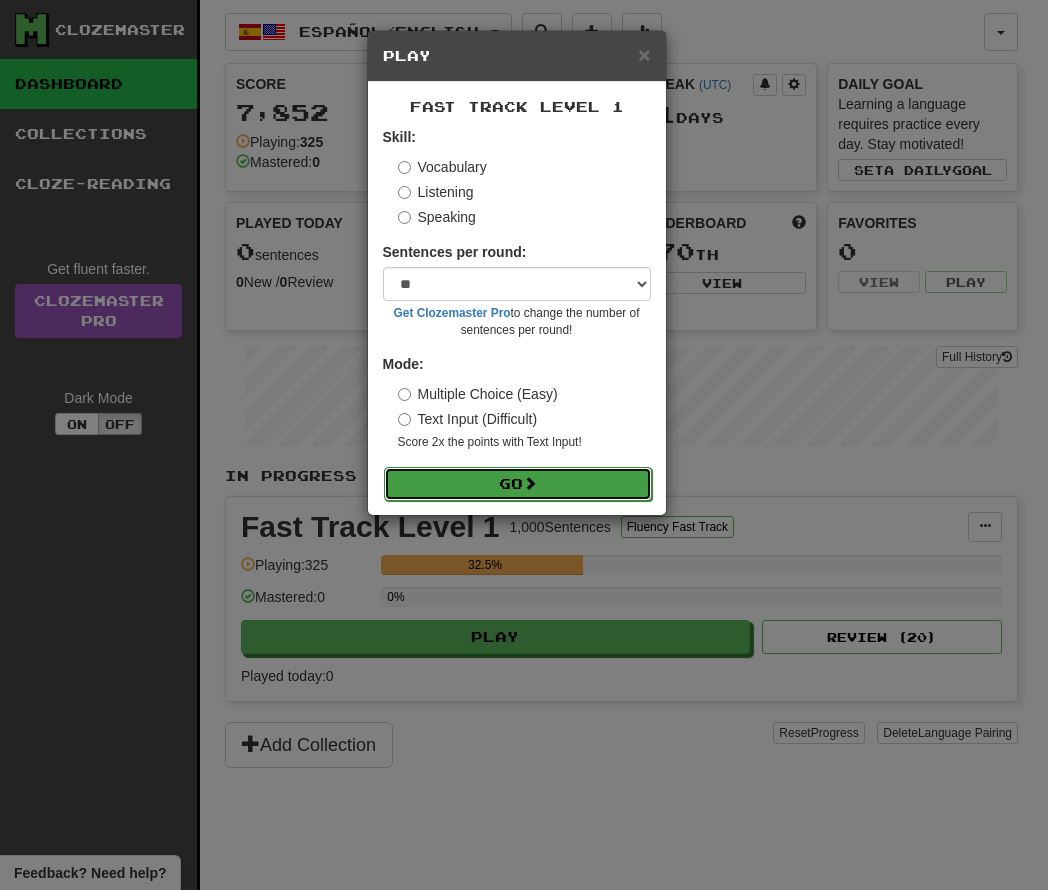 click on "Go" at bounding box center [518, 484] 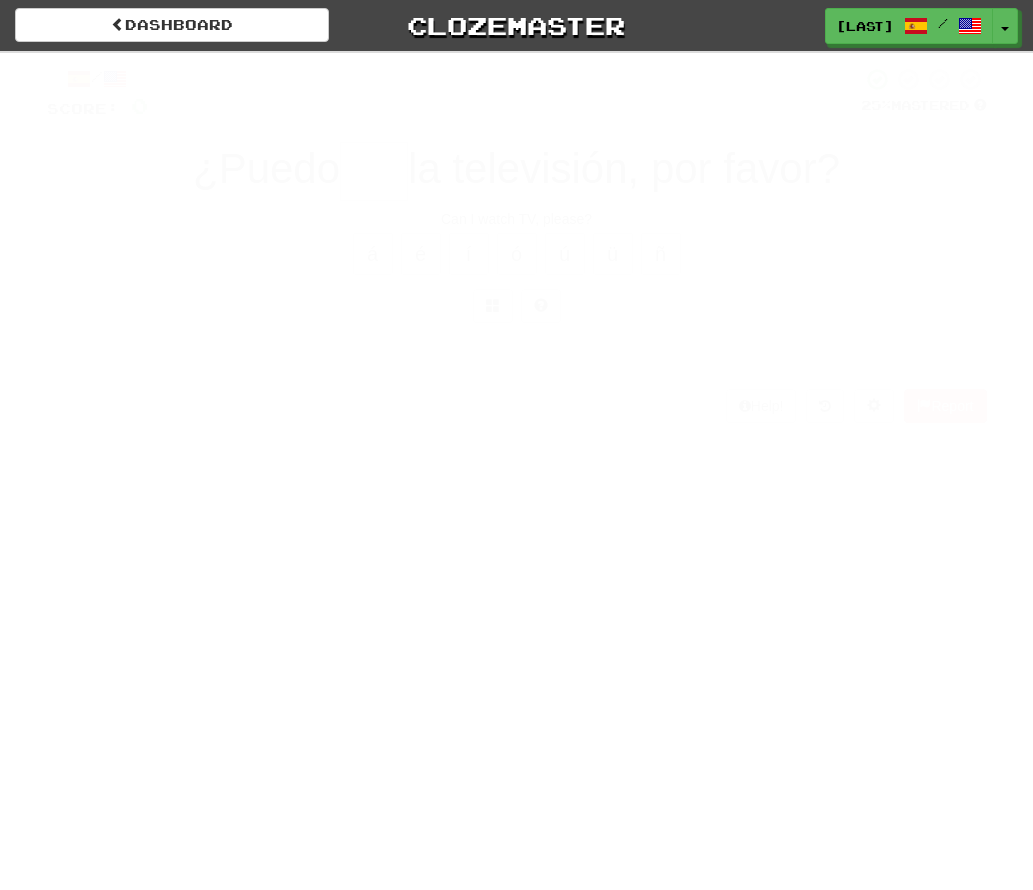 scroll, scrollTop: 0, scrollLeft: 0, axis: both 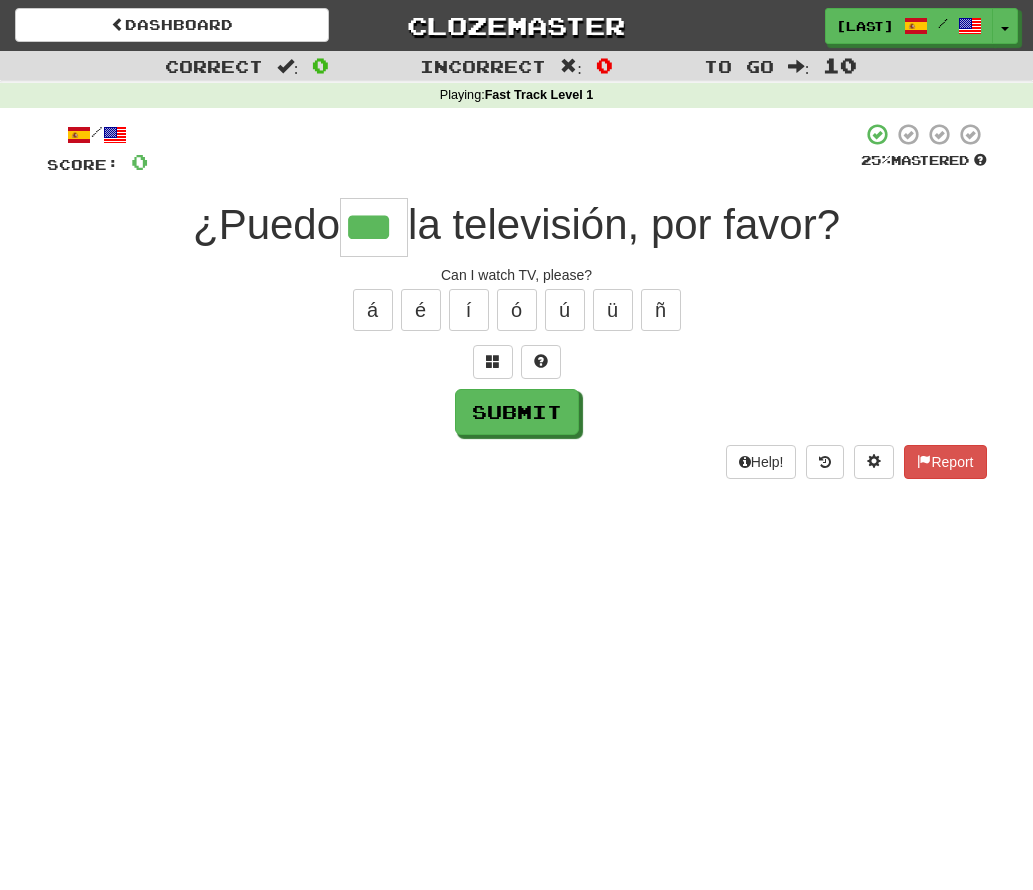 type on "***" 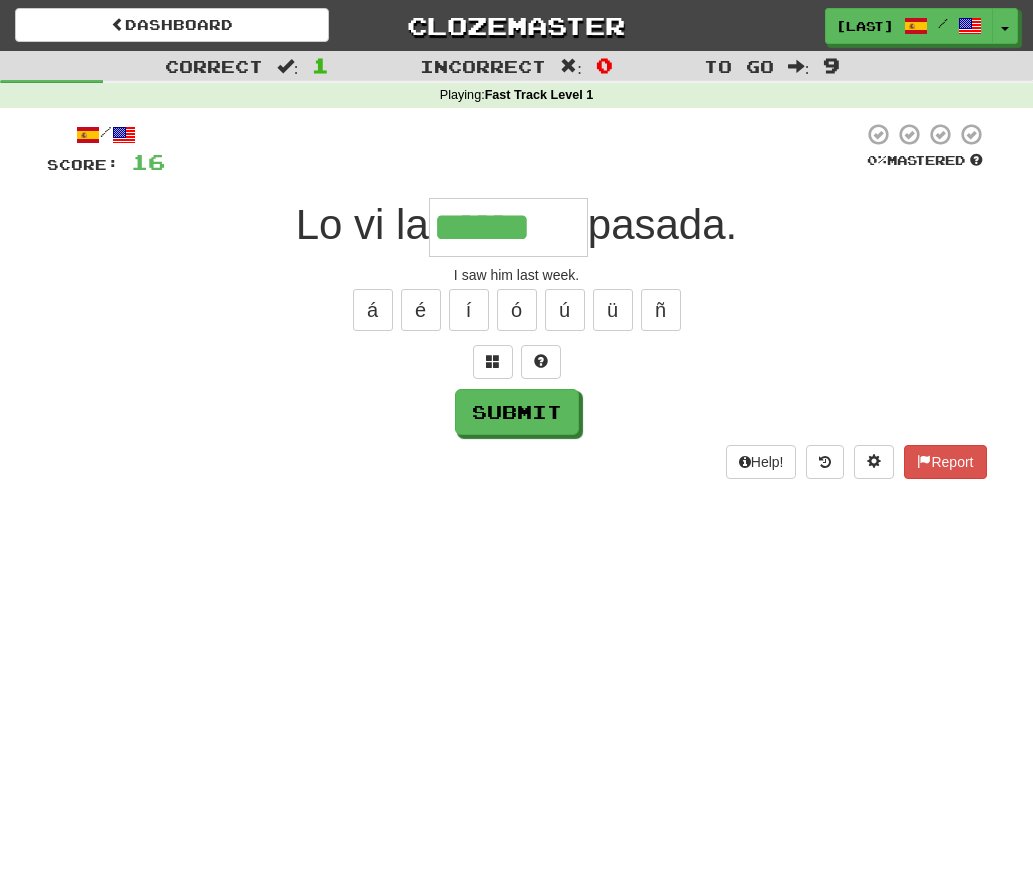 type on "******" 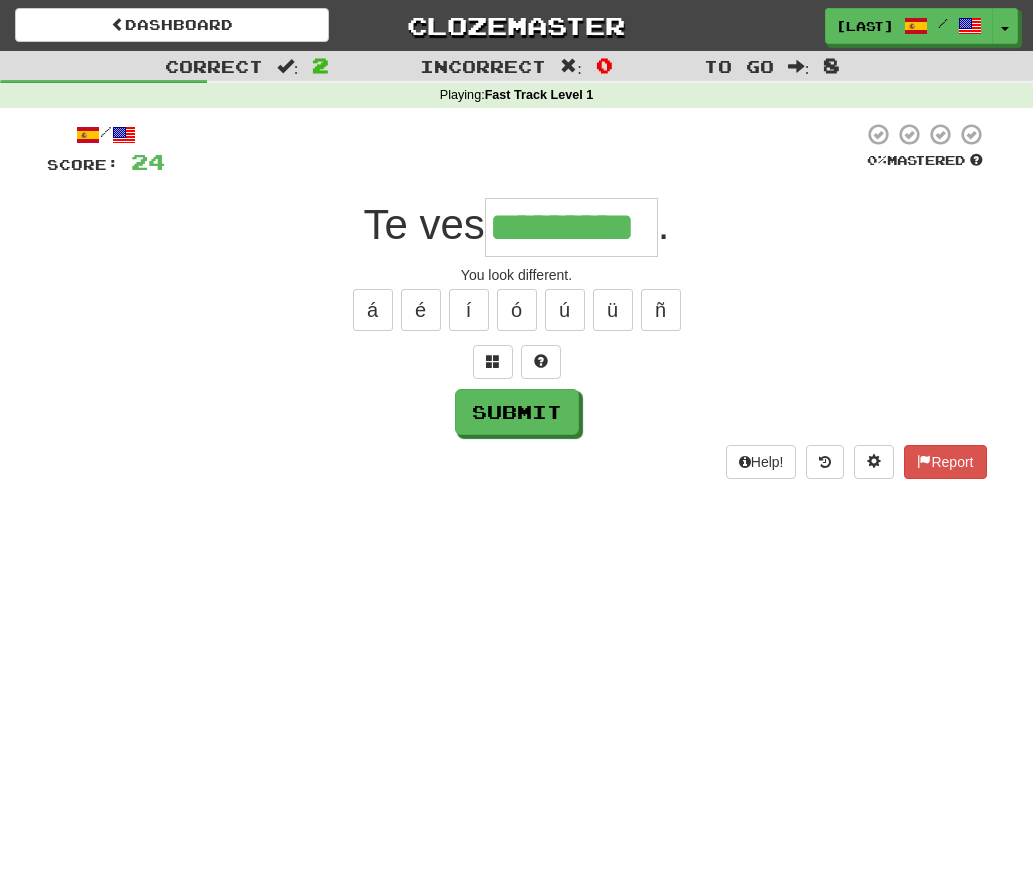 type on "*********" 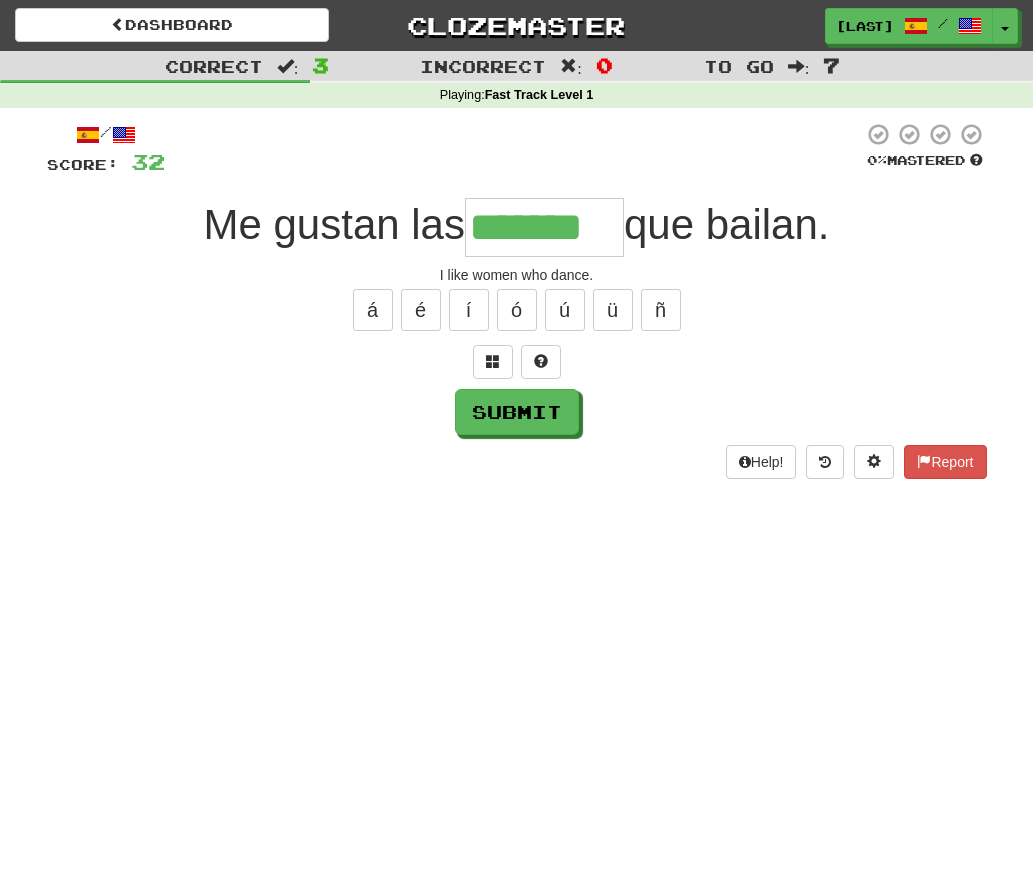 type on "*******" 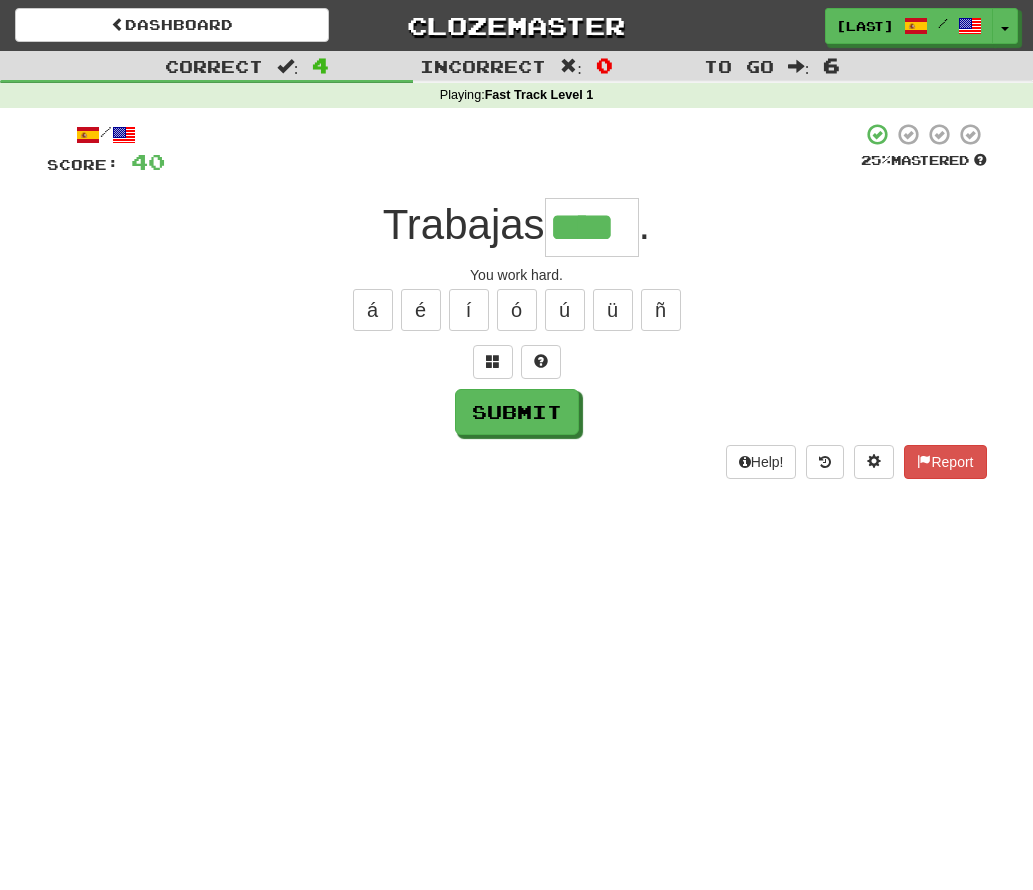 type on "****" 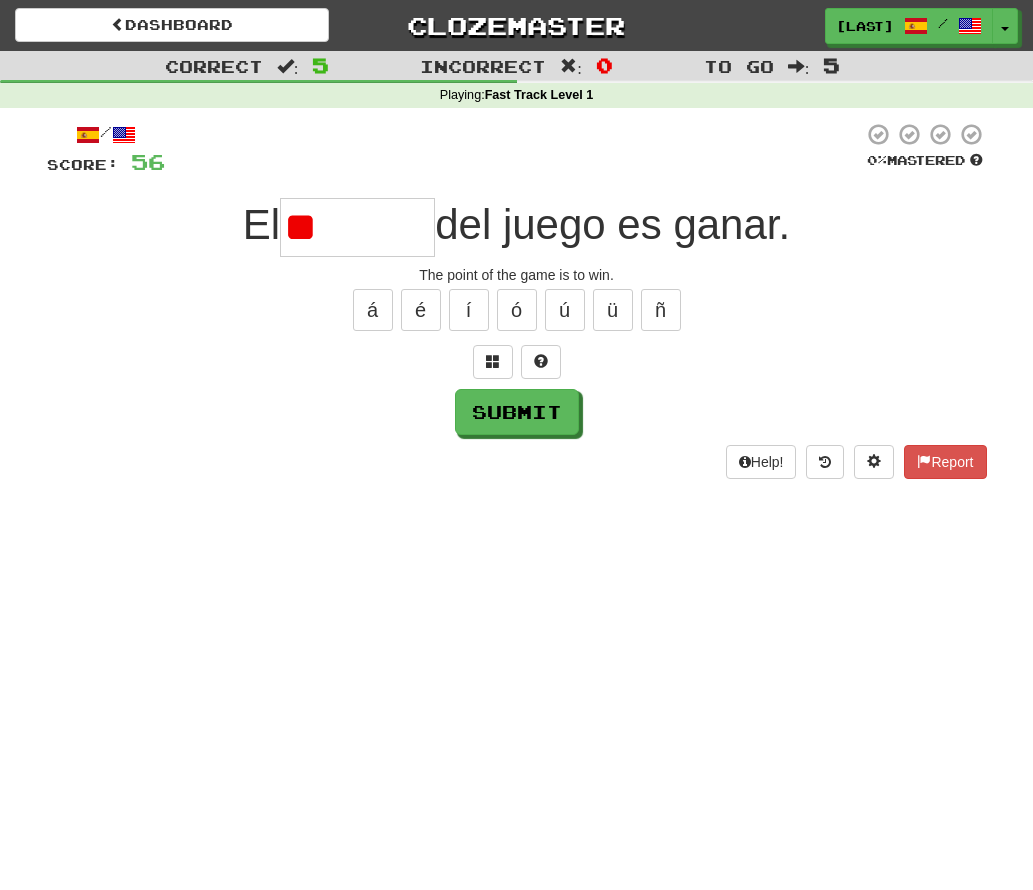 type on "*" 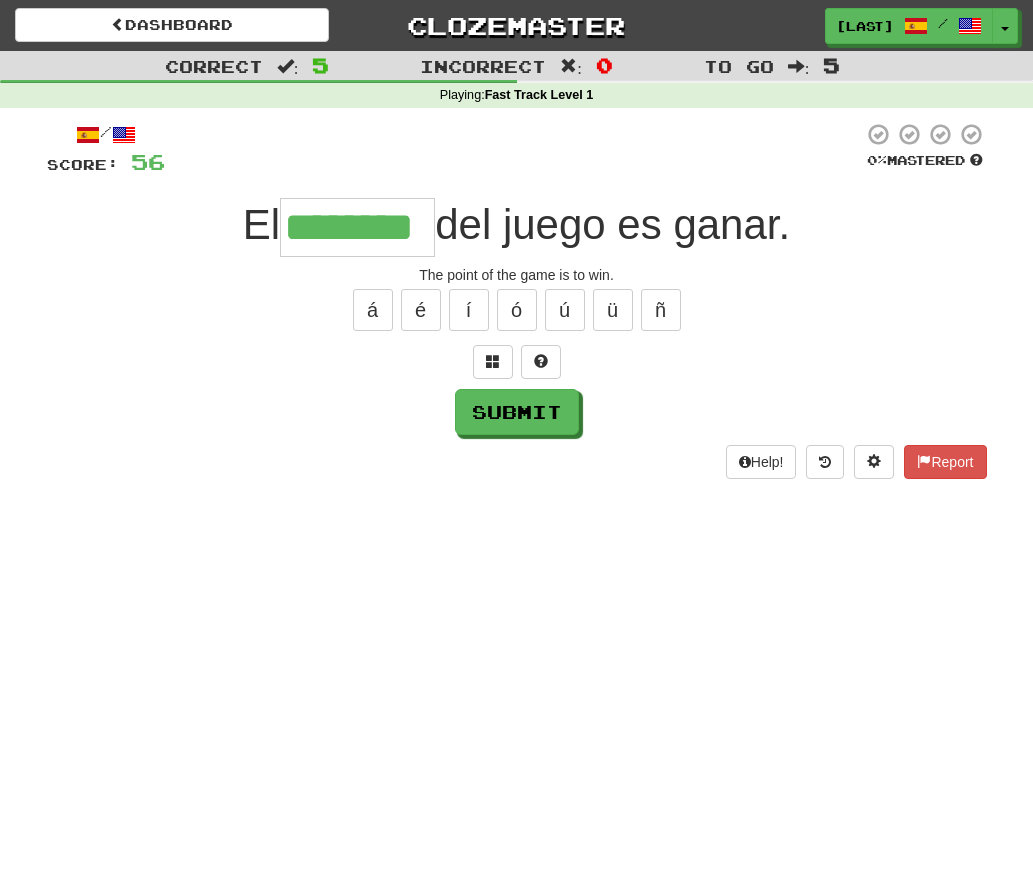 type on "********" 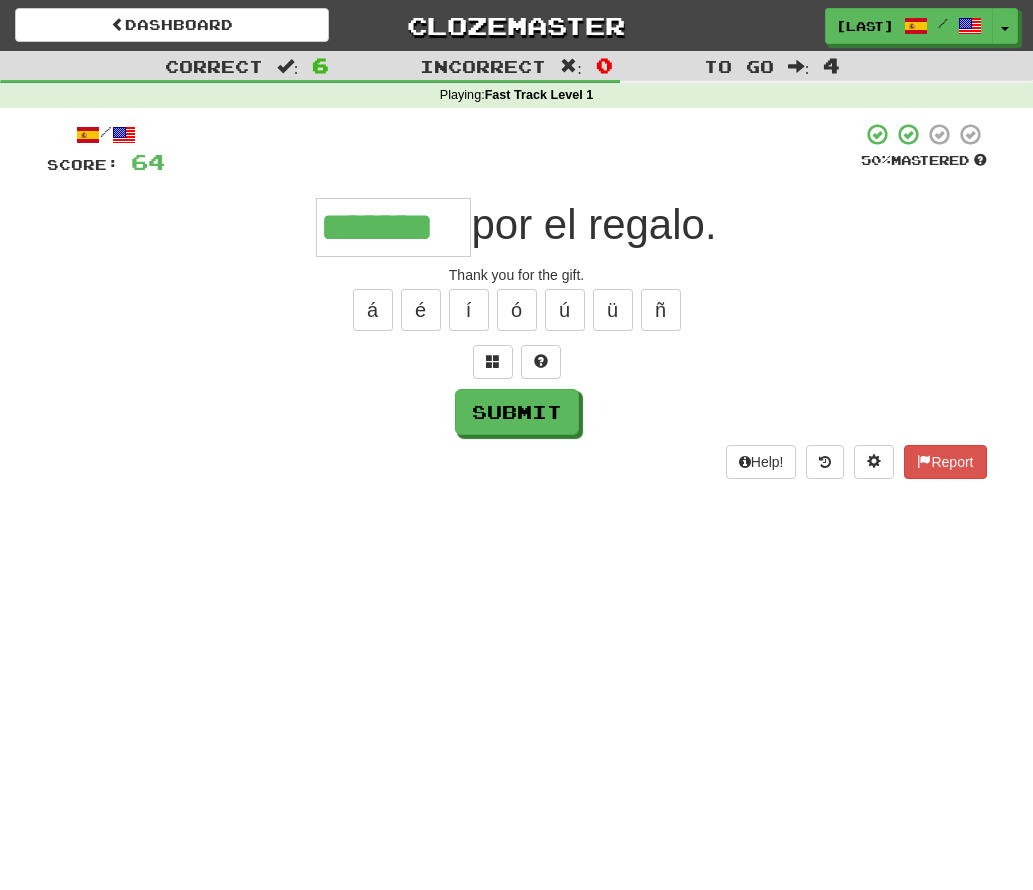 type on "*******" 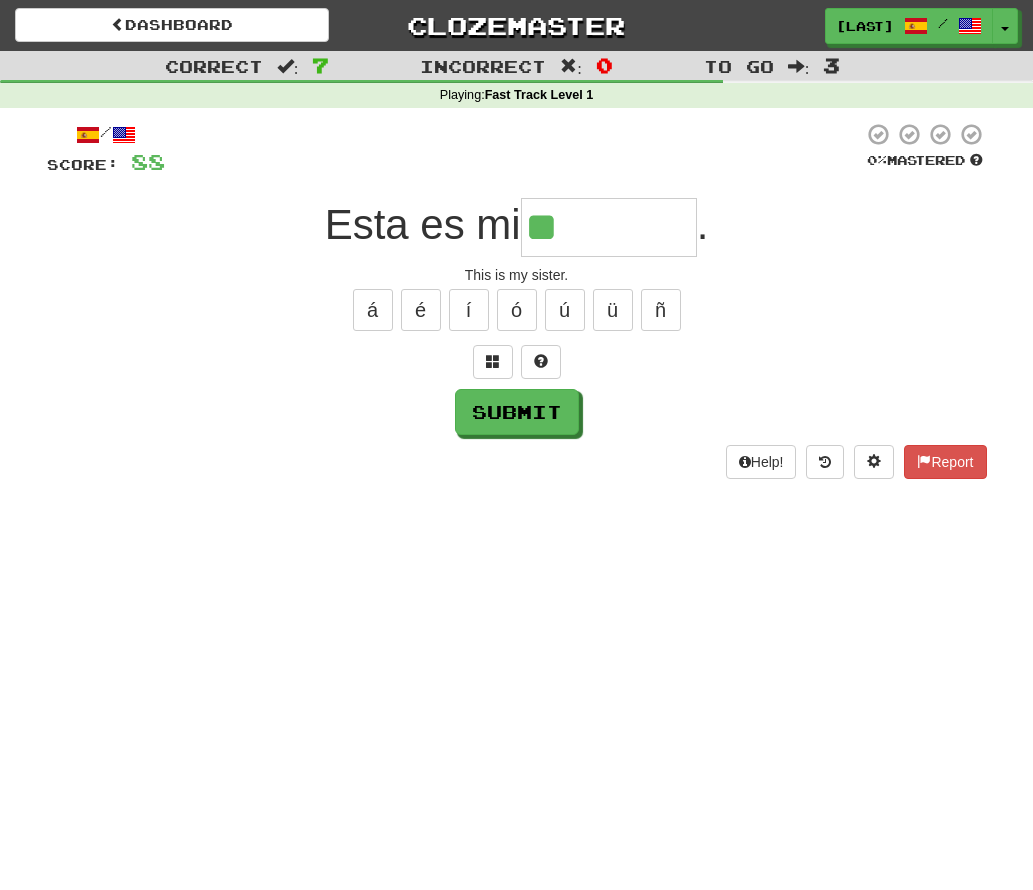 type on "*" 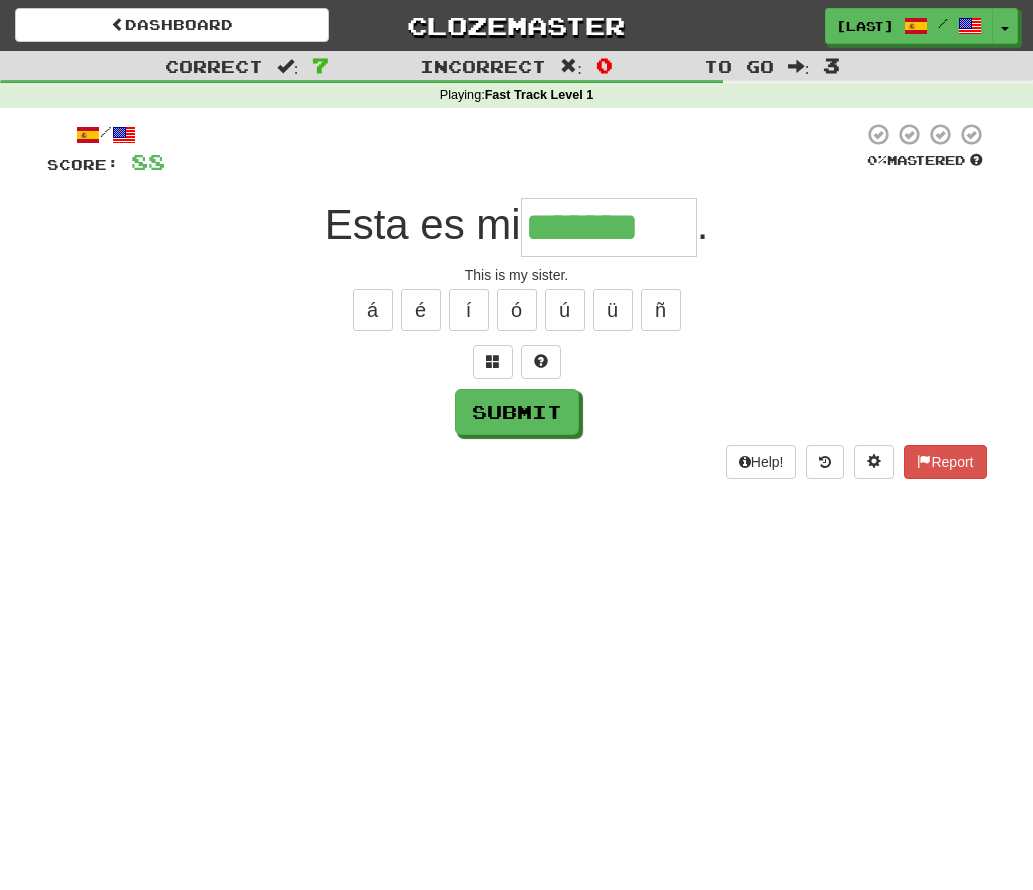 type on "*******" 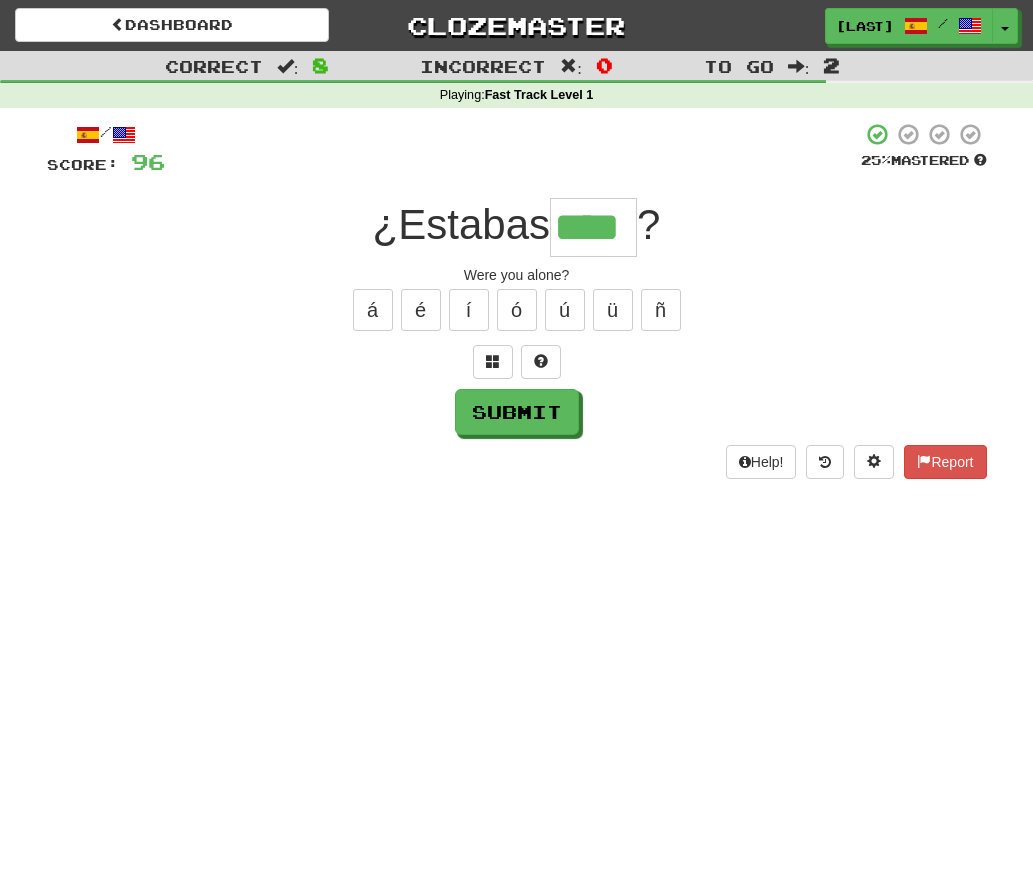 type on "****" 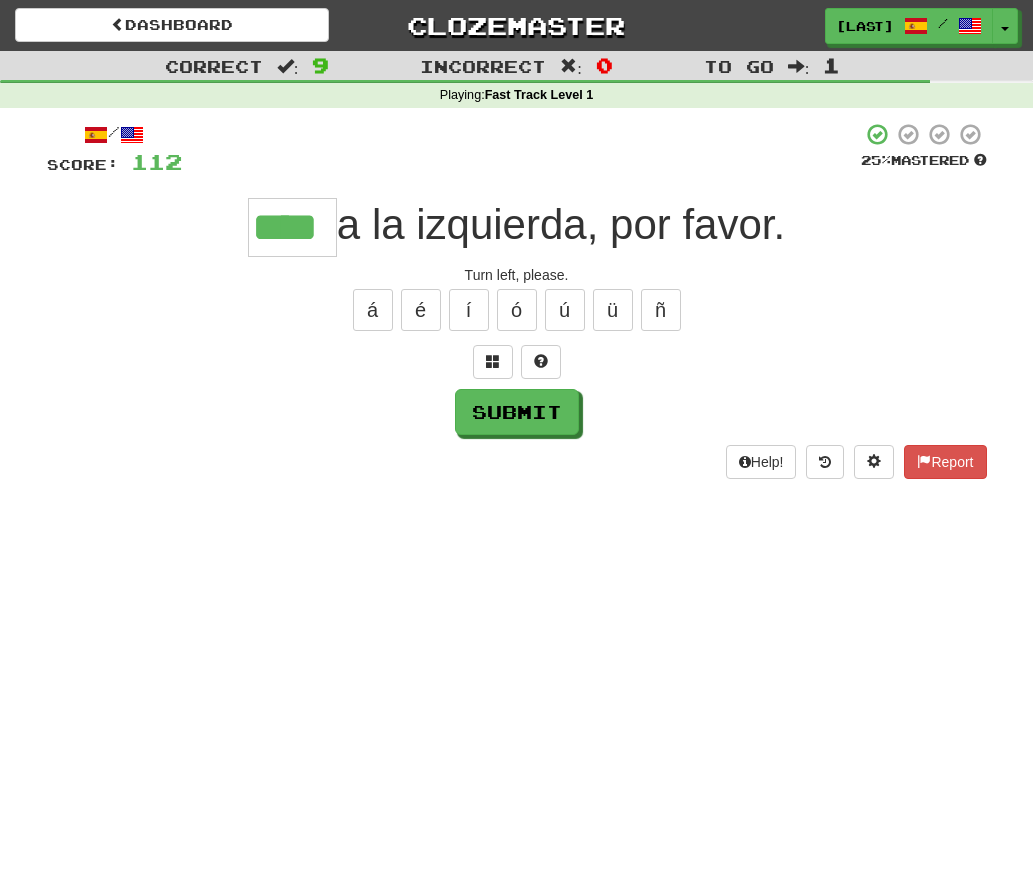 type on "****" 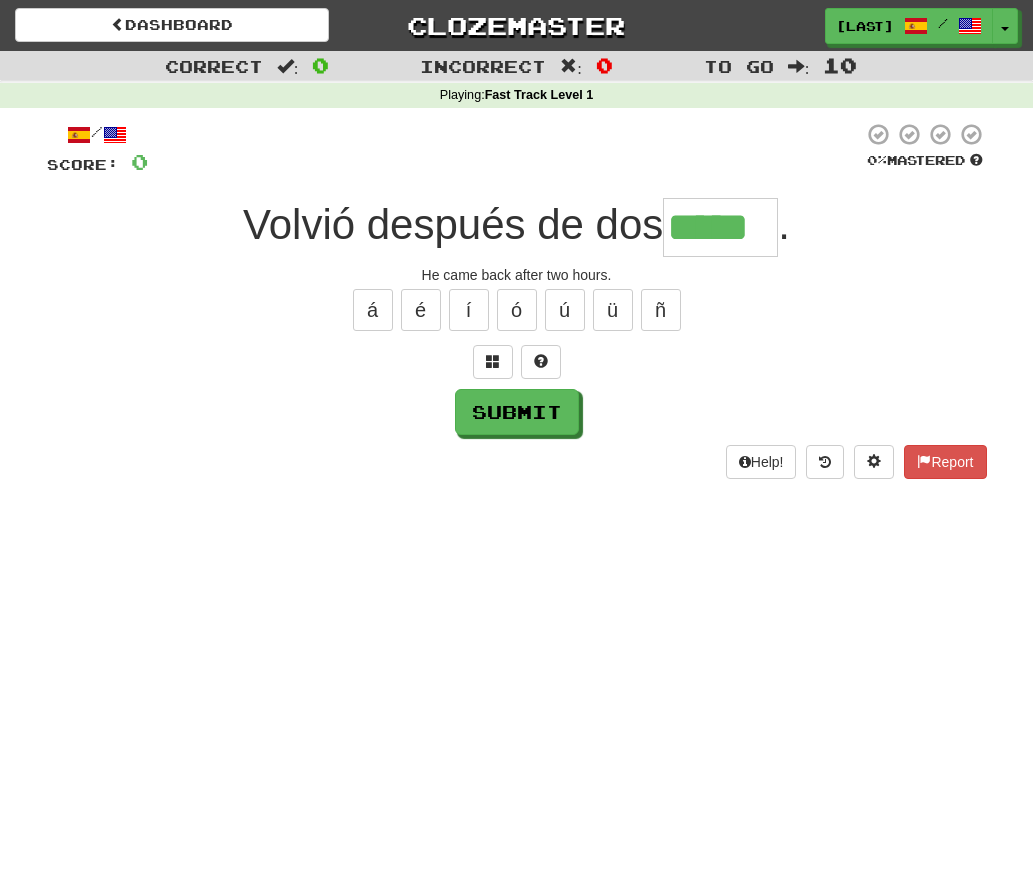 type on "*****" 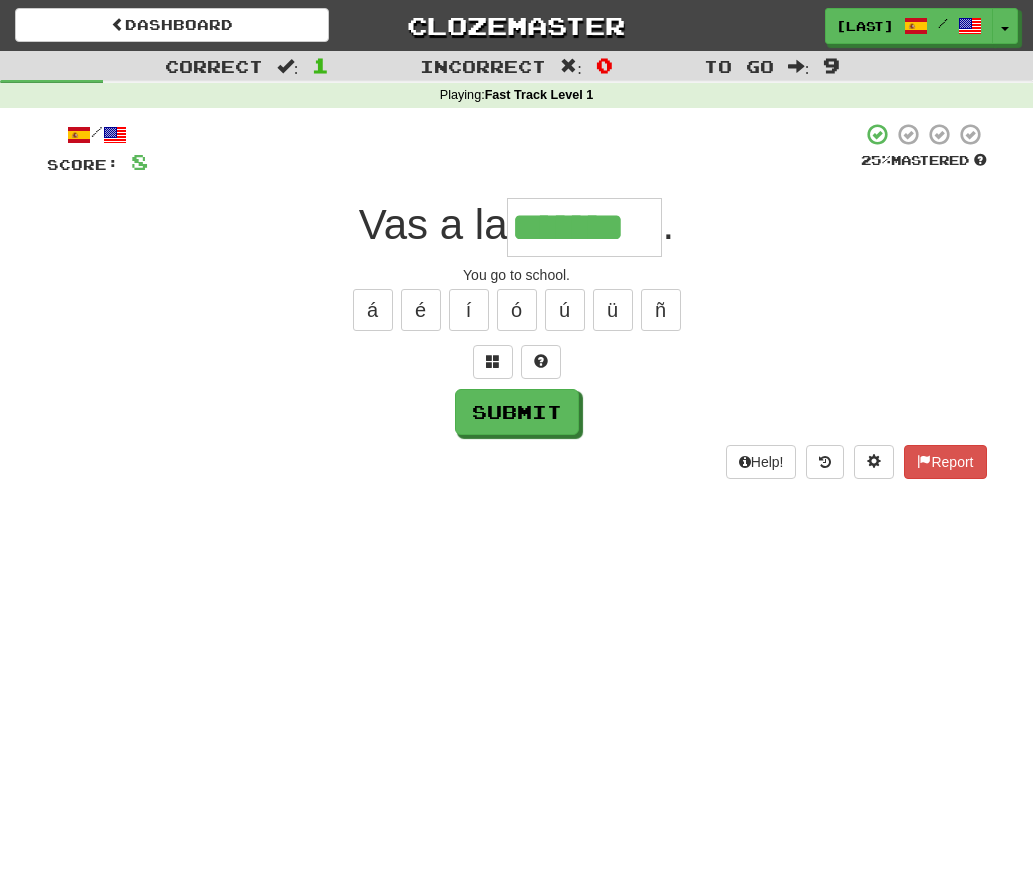 type on "*******" 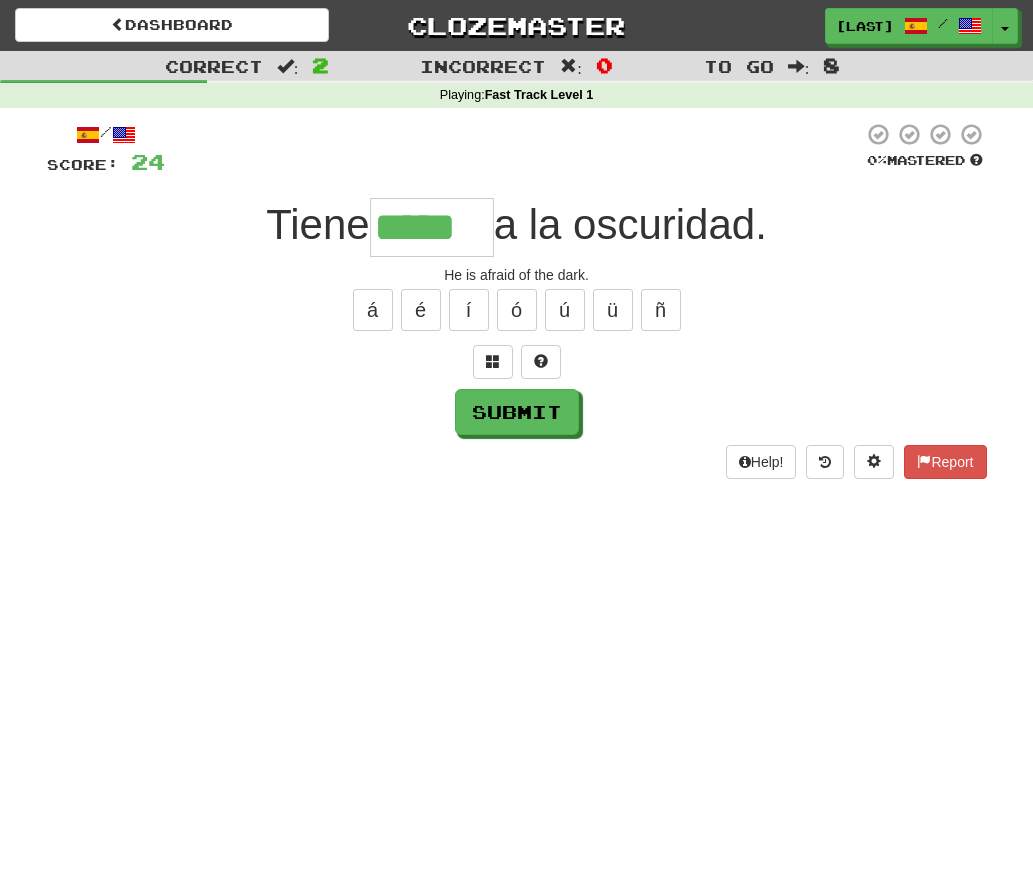 type on "*****" 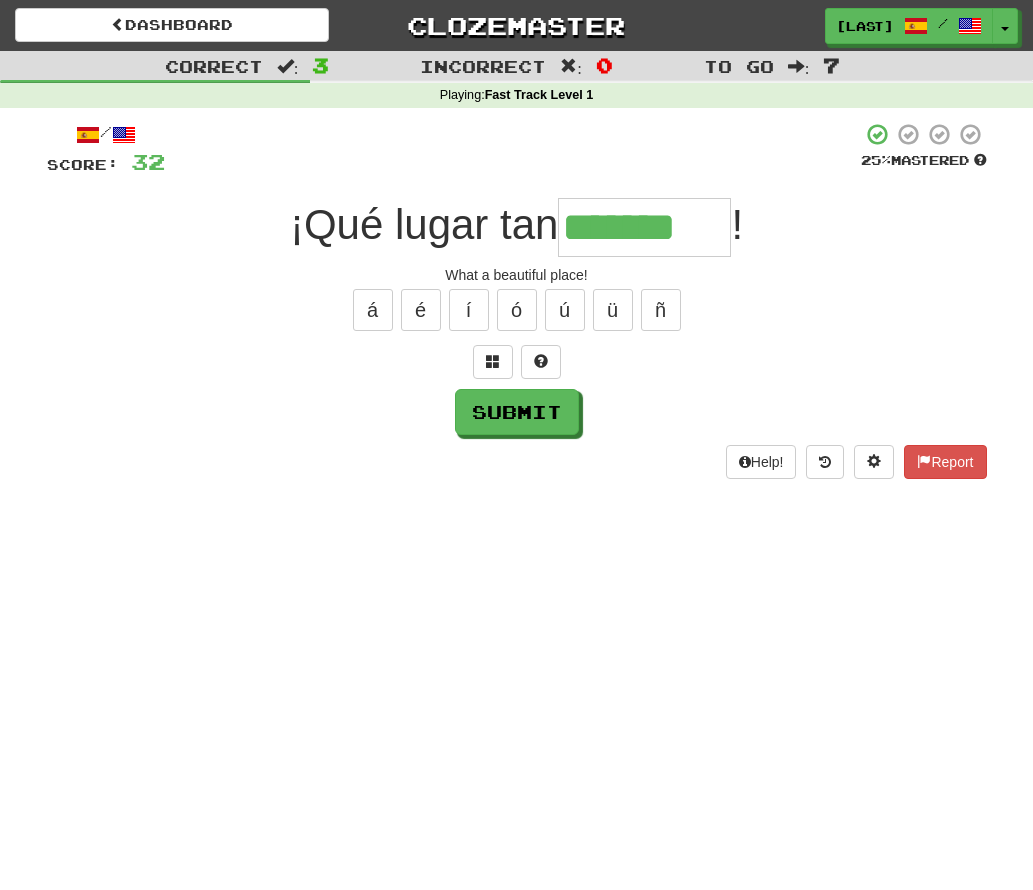 type on "*******" 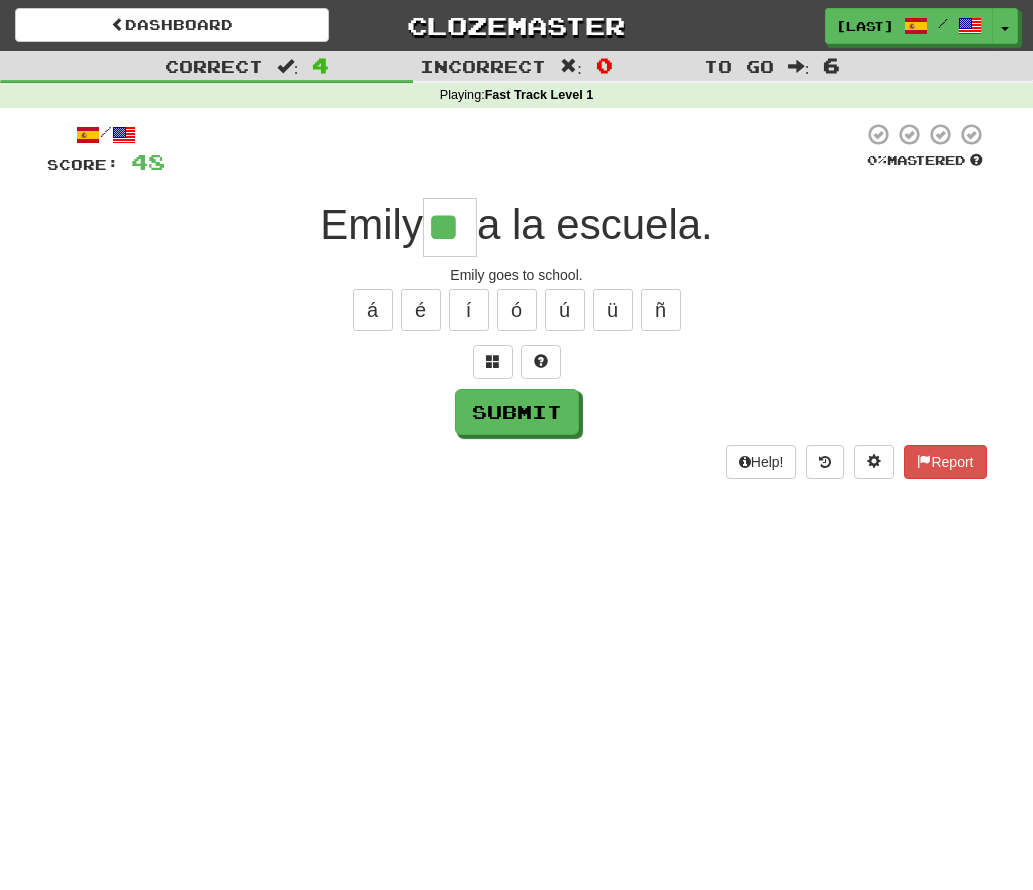 type on "**" 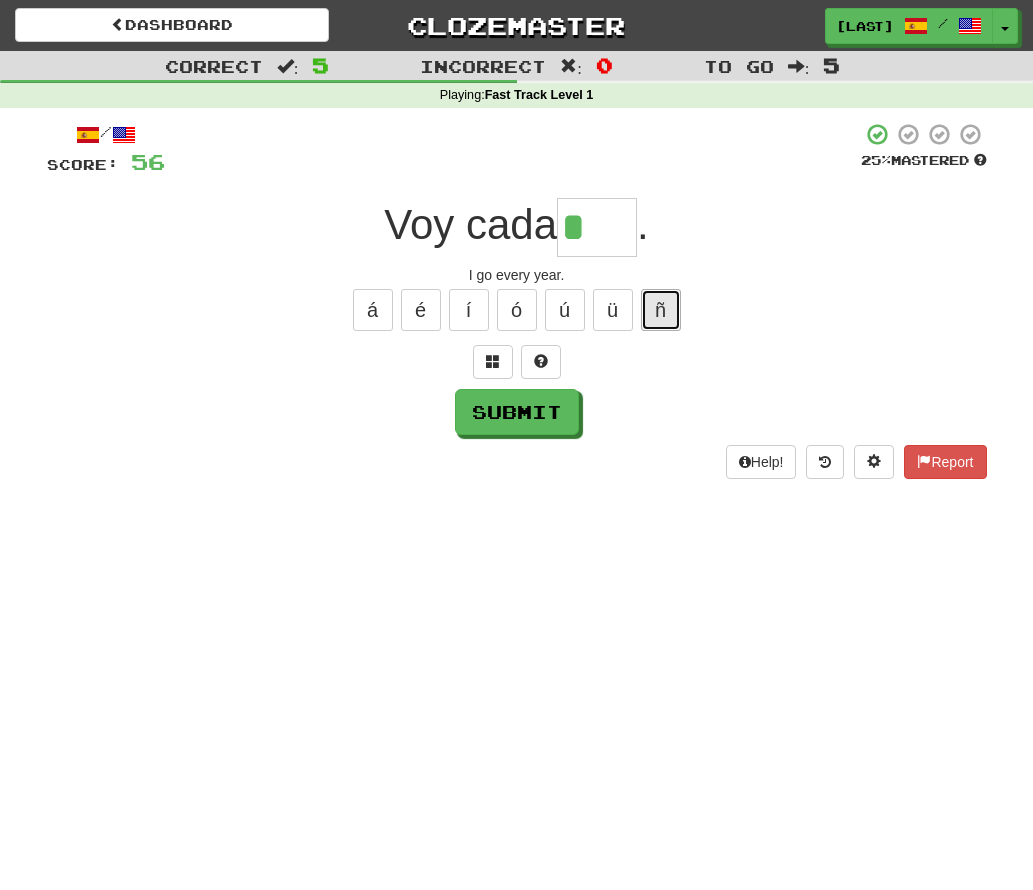 click on "ñ" at bounding box center (661, 310) 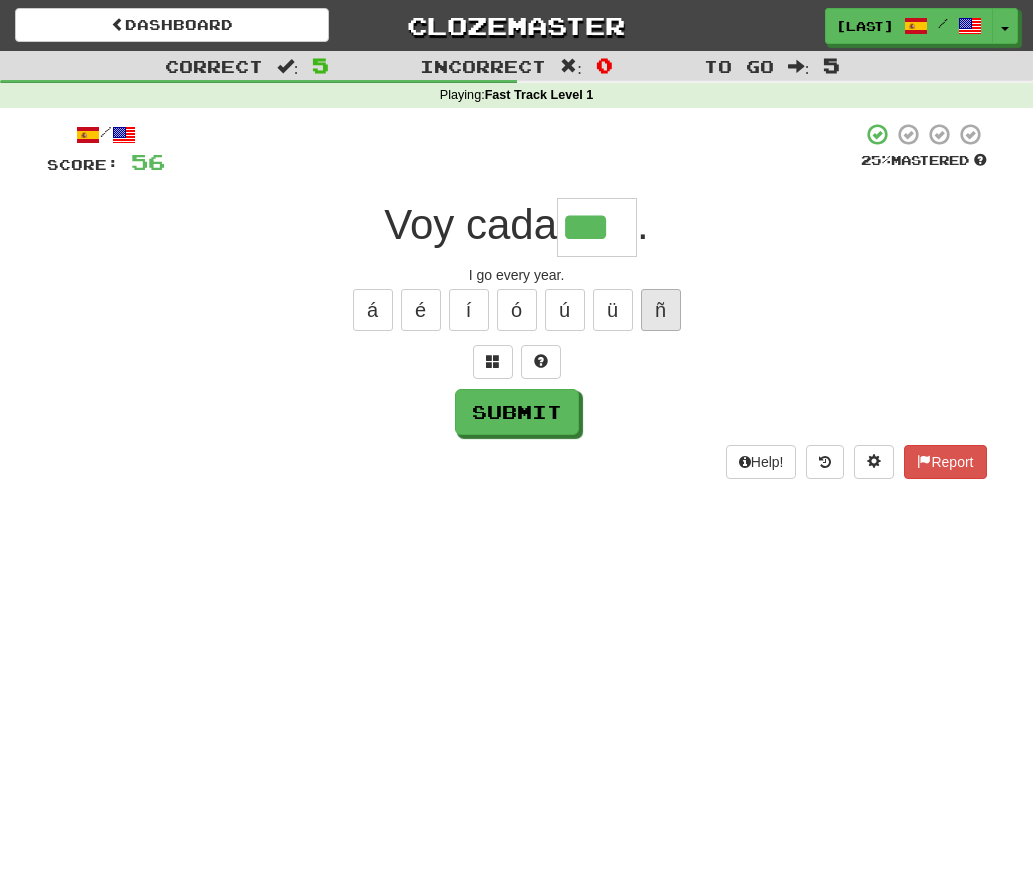 type on "***" 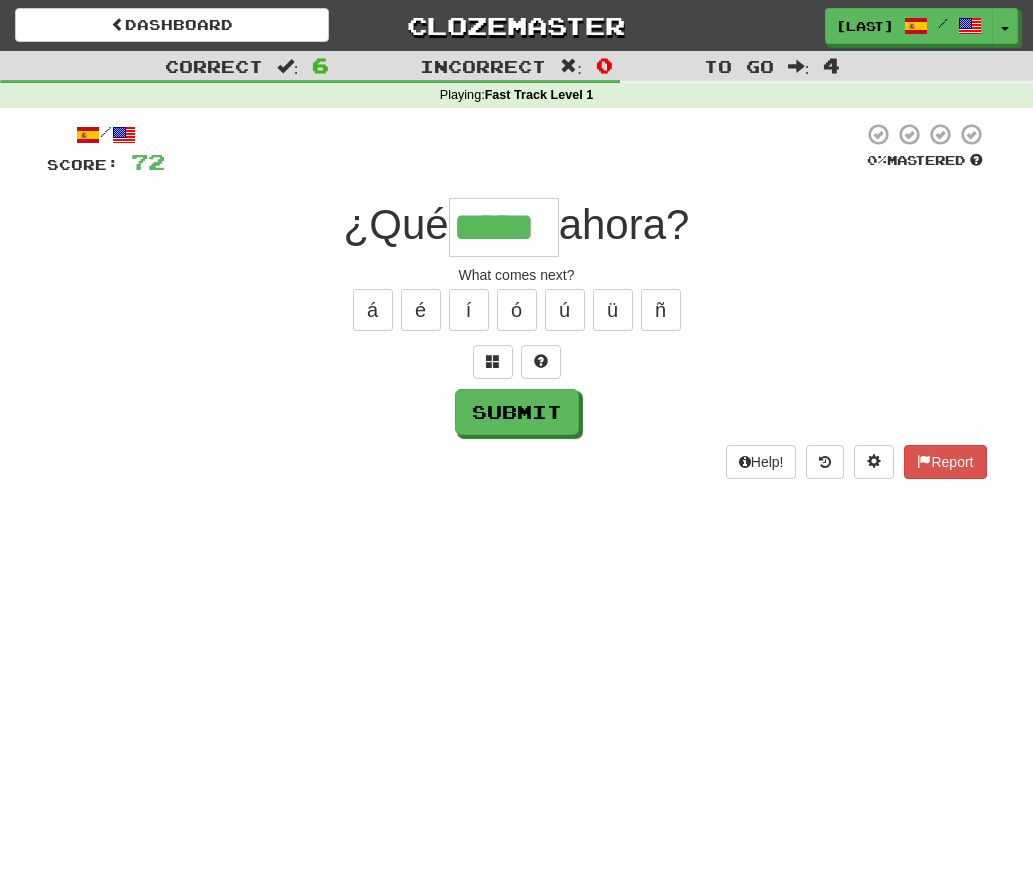 type on "*****" 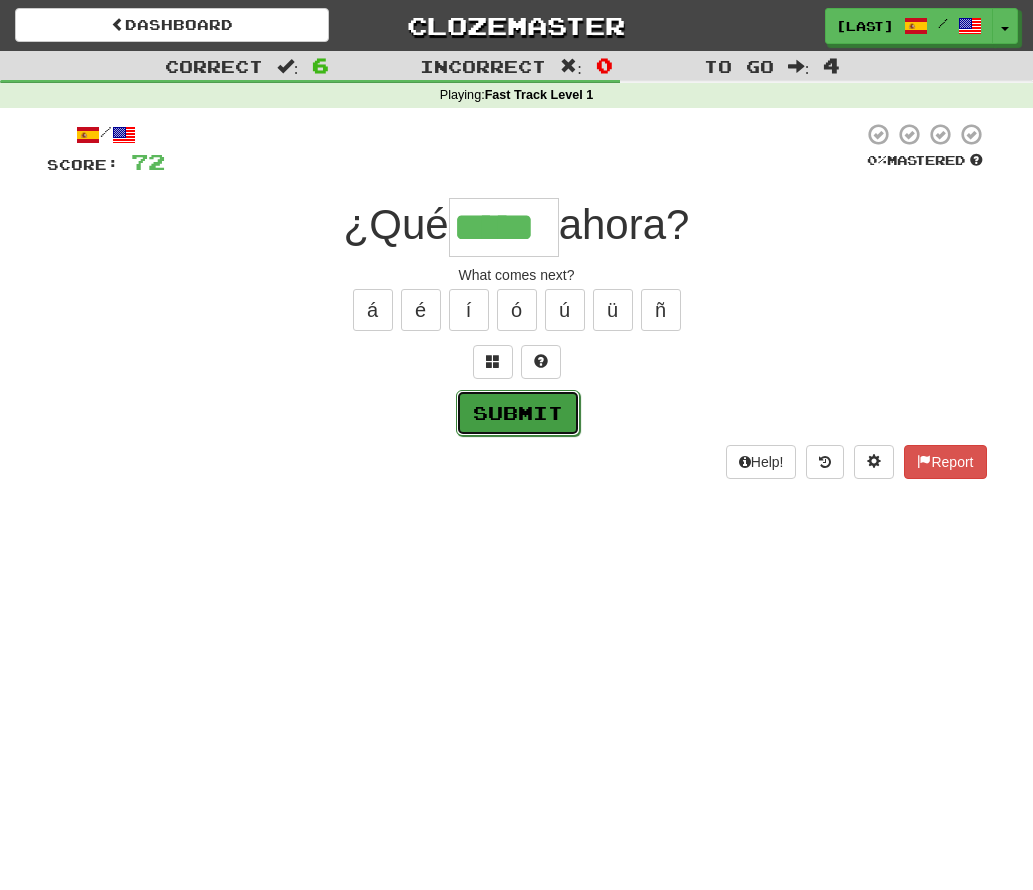 click on "Submit" at bounding box center (518, 413) 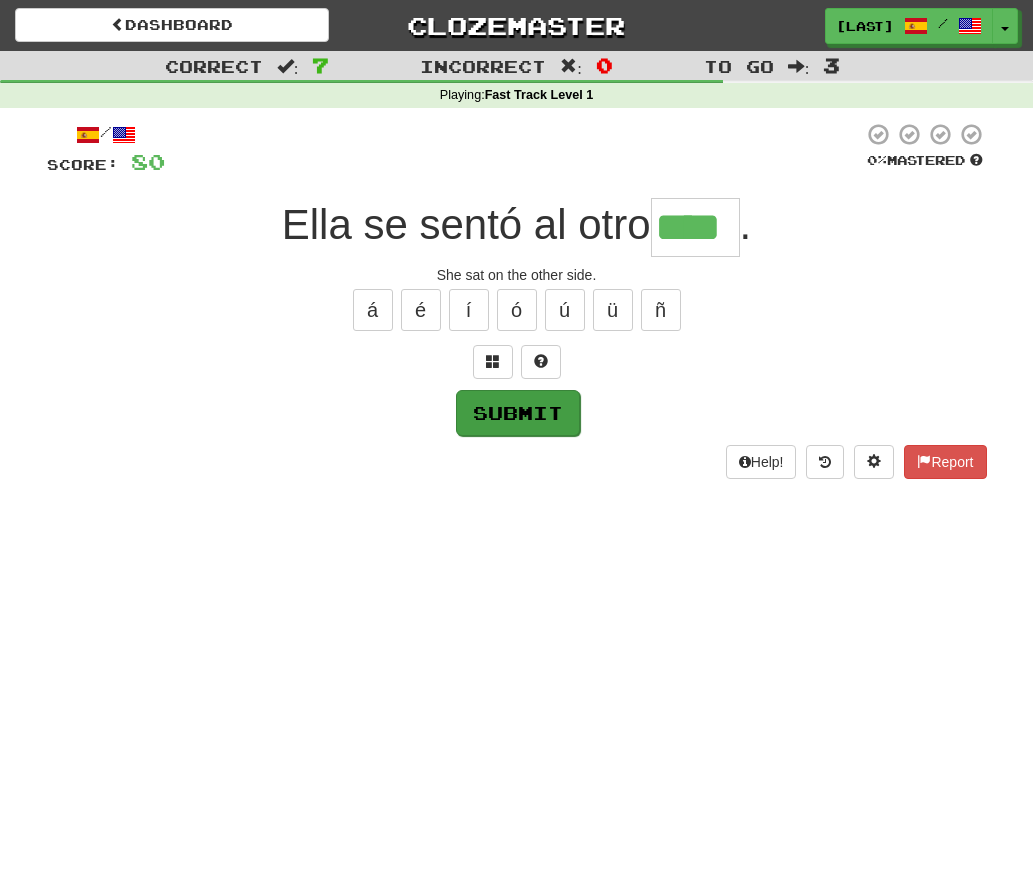 type on "****" 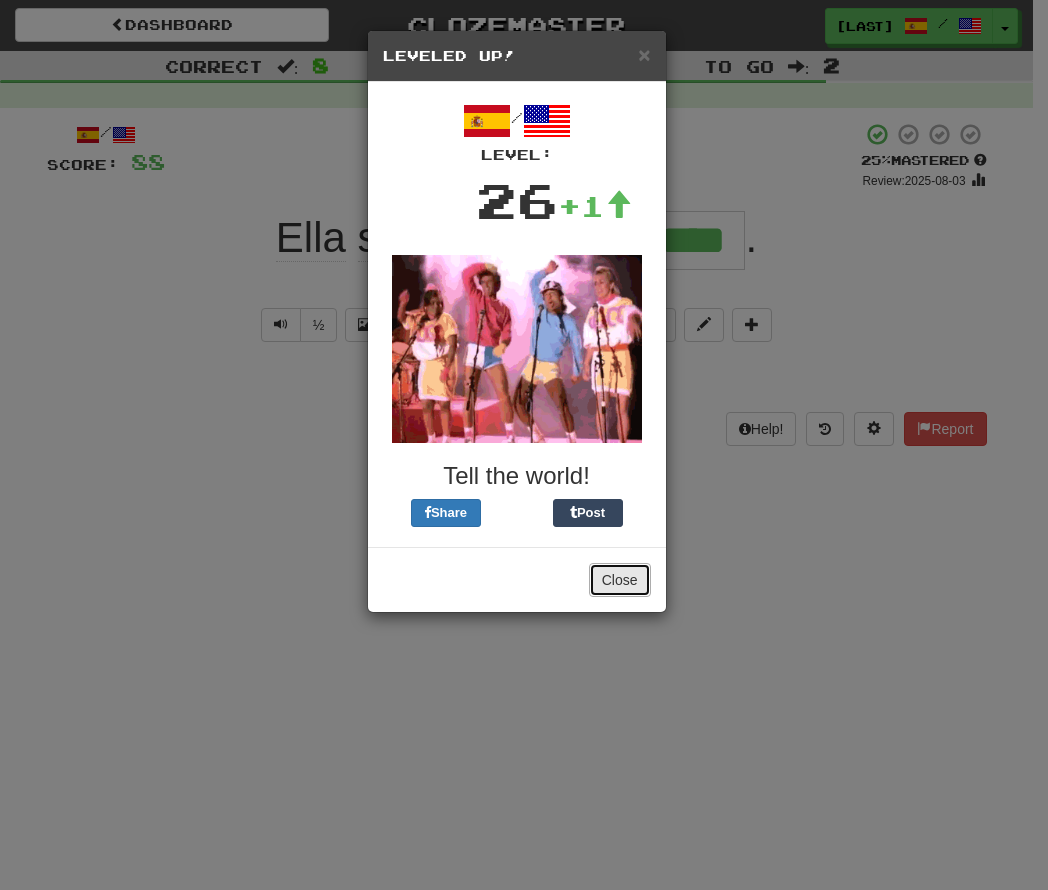 click on "Close" at bounding box center [620, 580] 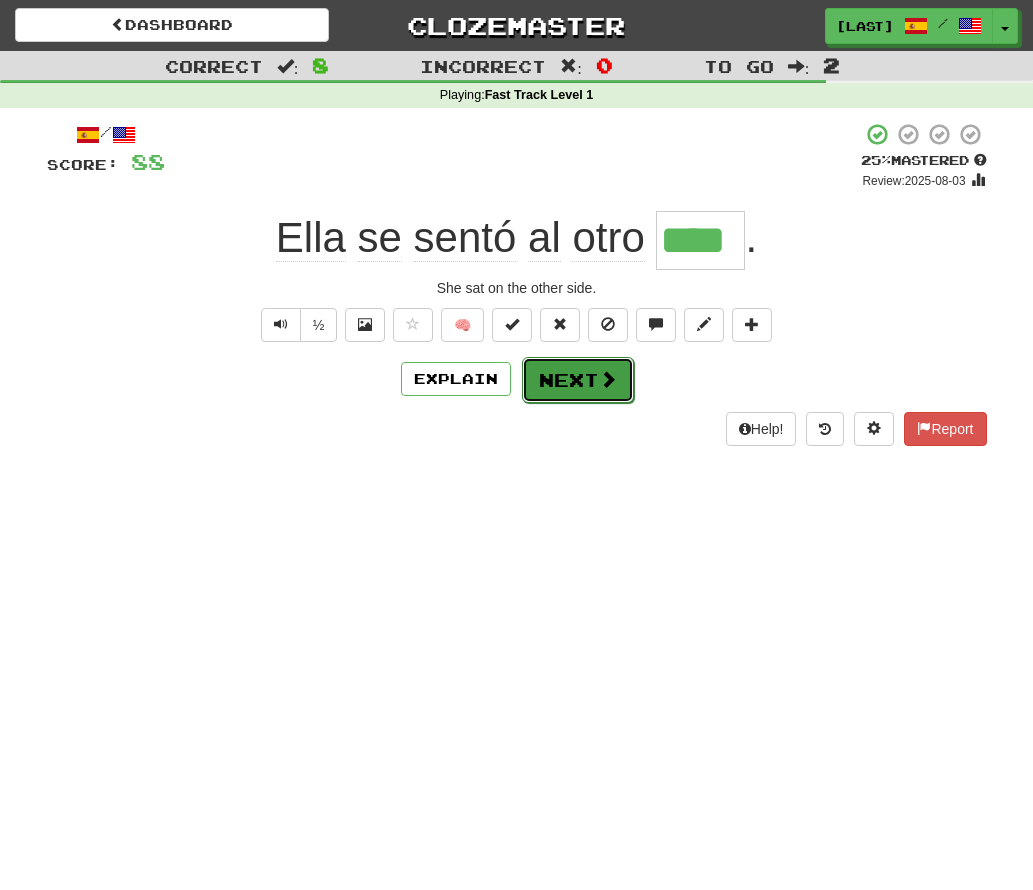 click on "Next" at bounding box center [578, 380] 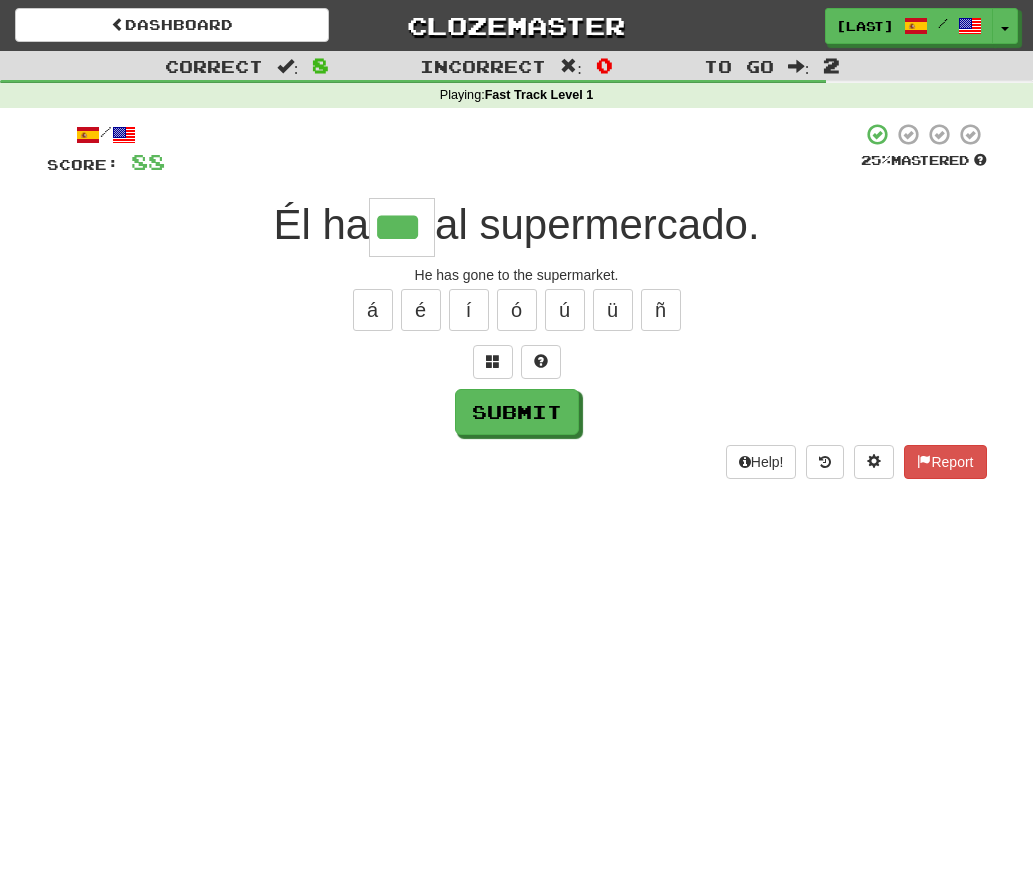 type on "***" 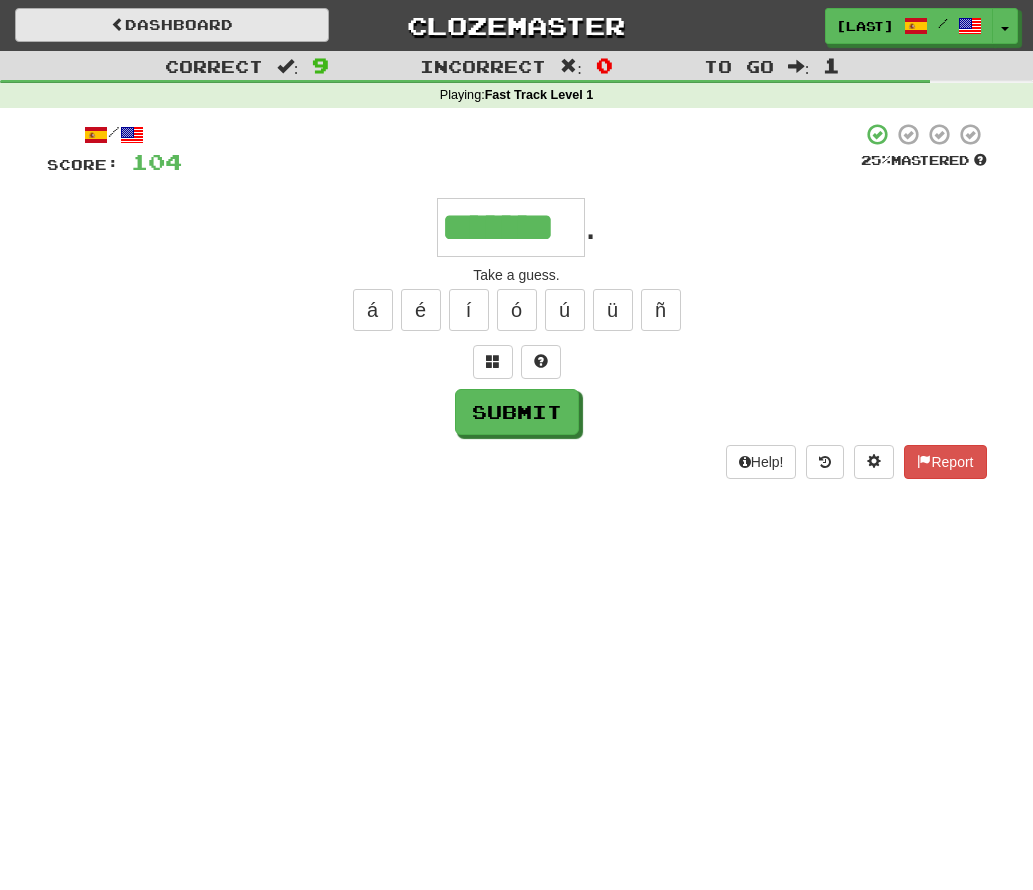 type on "*******" 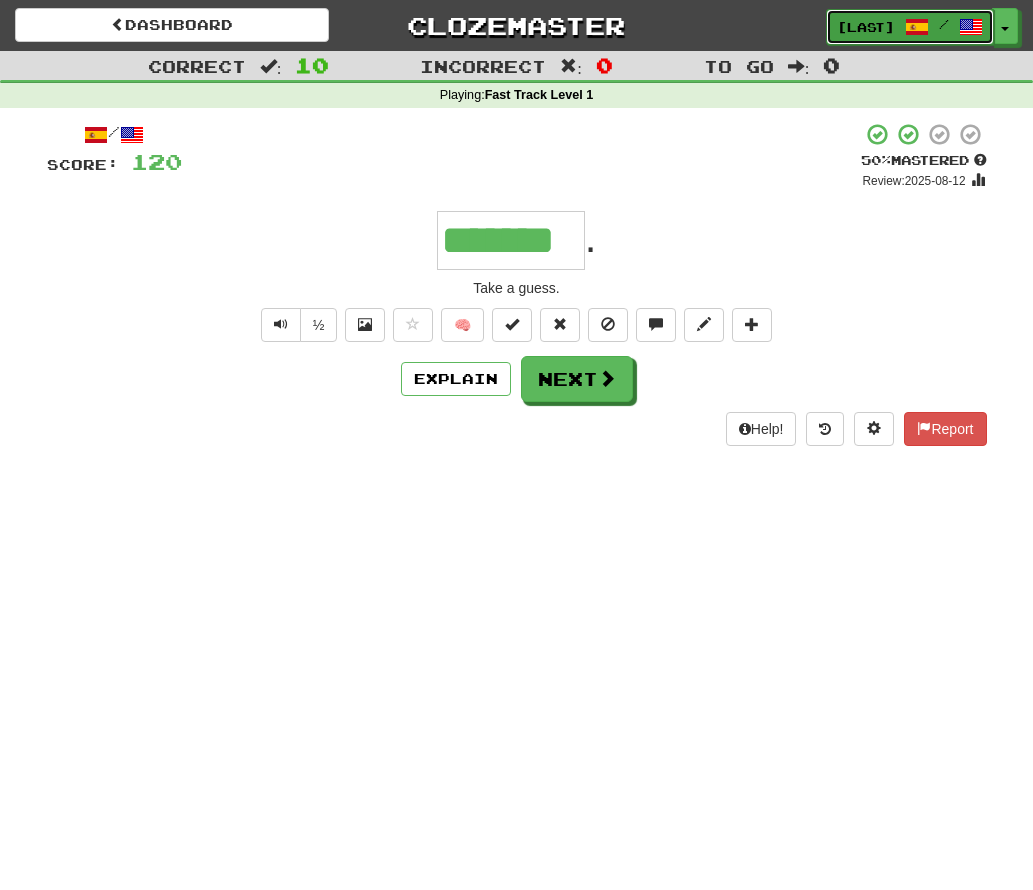 click on "zsmithg
/" at bounding box center (910, 27) 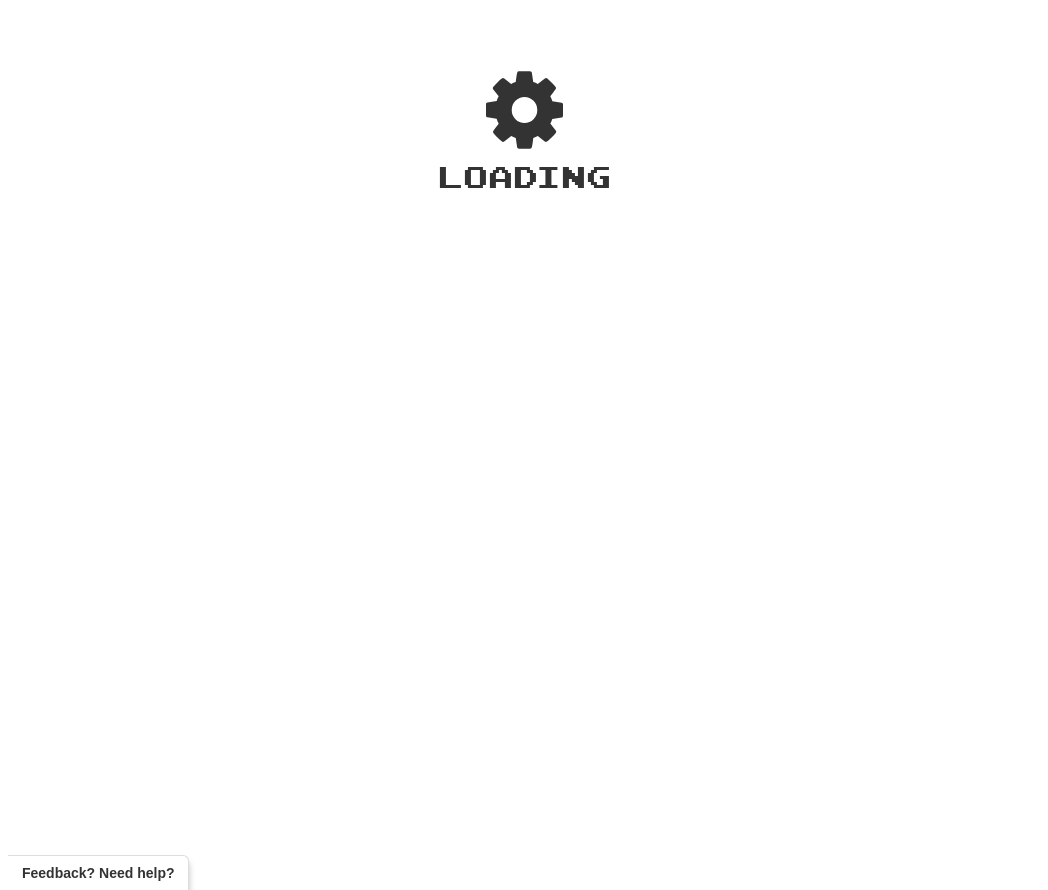 scroll, scrollTop: 0, scrollLeft: 0, axis: both 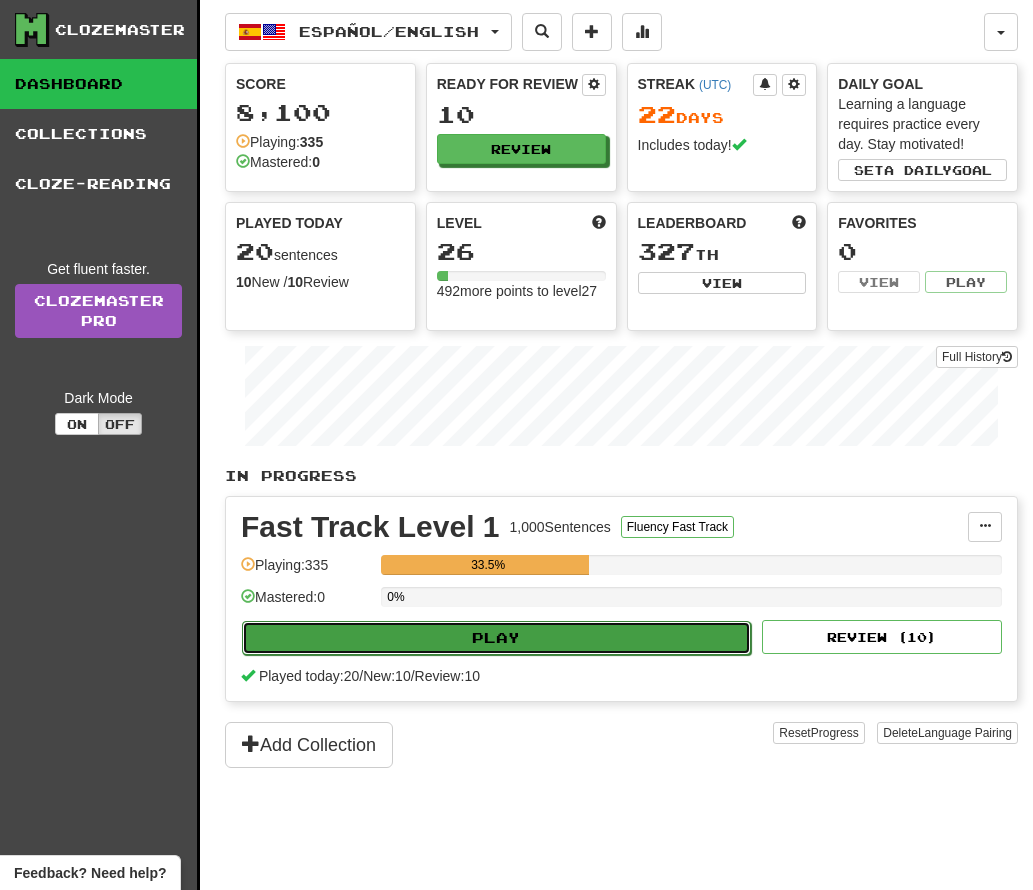 click on "Play" at bounding box center [496, 638] 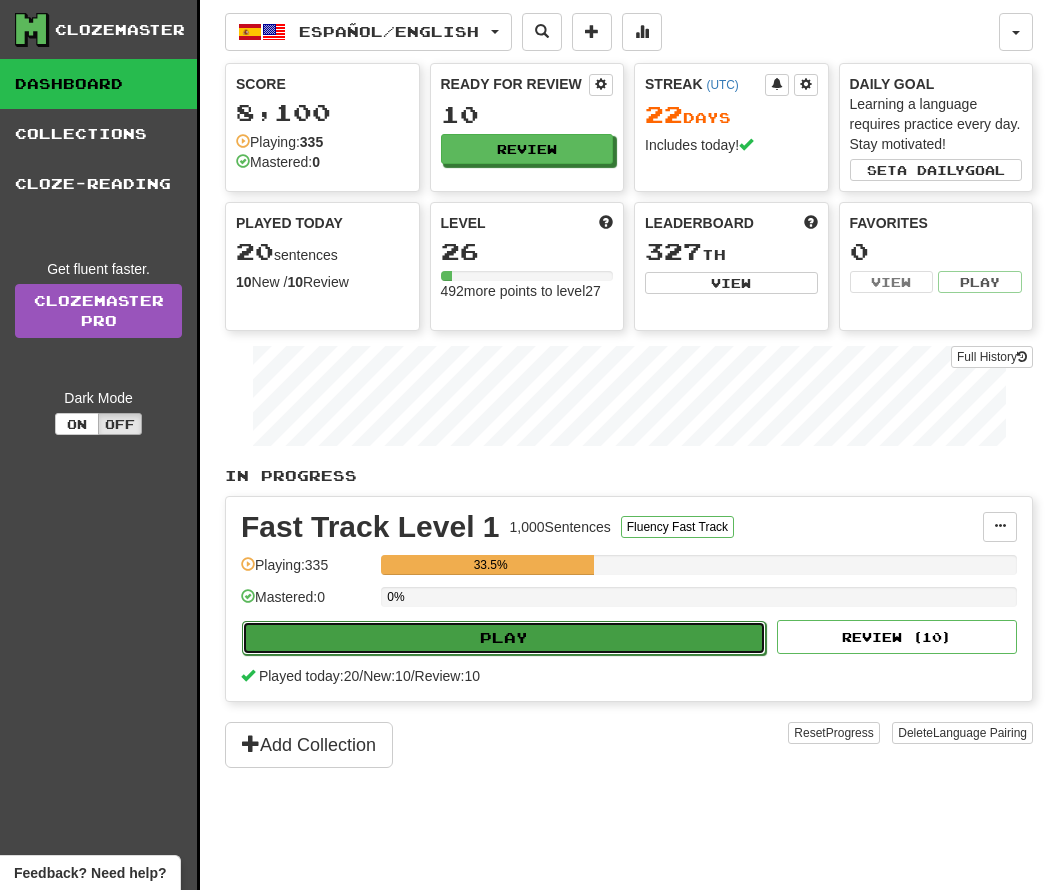 select on "**" 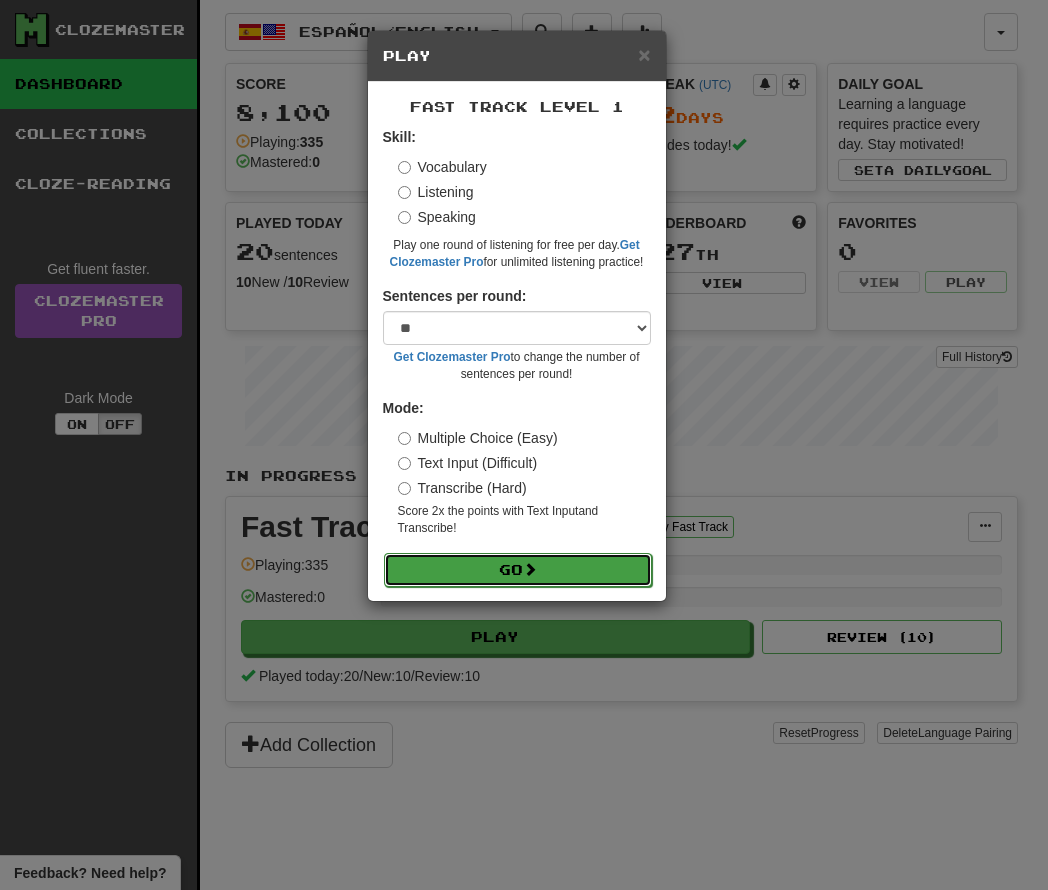 click on "Go" at bounding box center [518, 570] 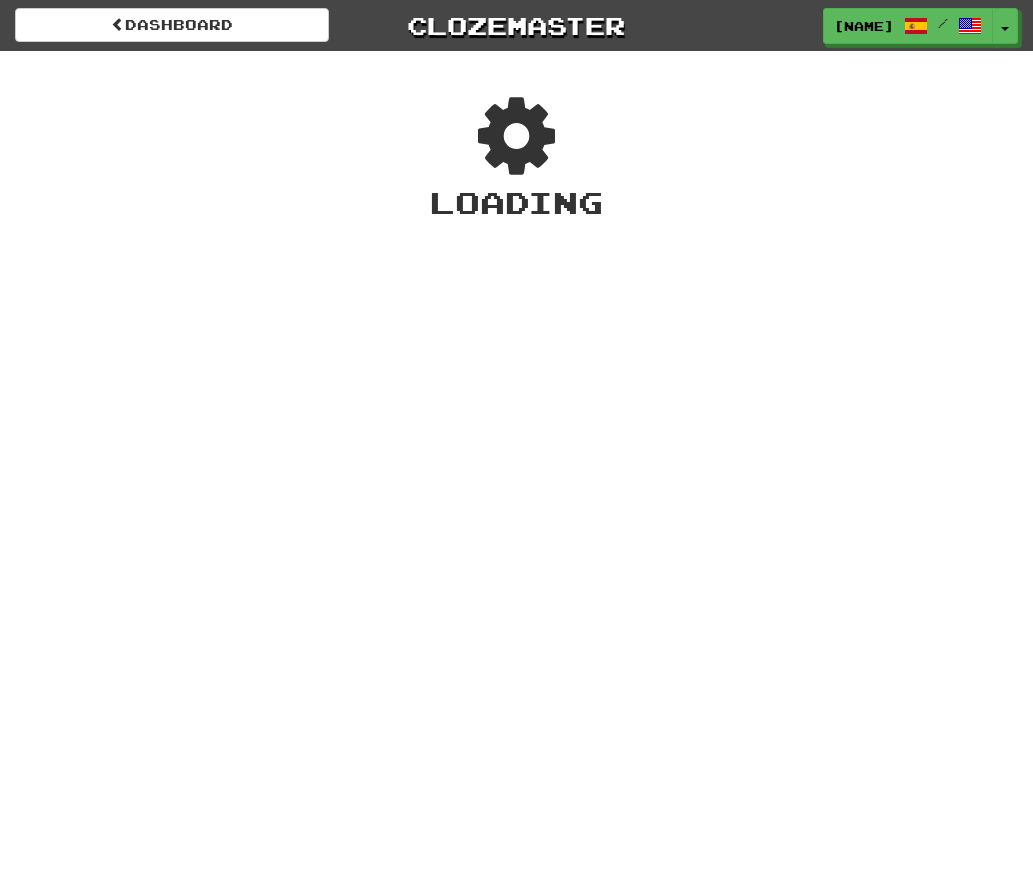 scroll, scrollTop: 0, scrollLeft: 0, axis: both 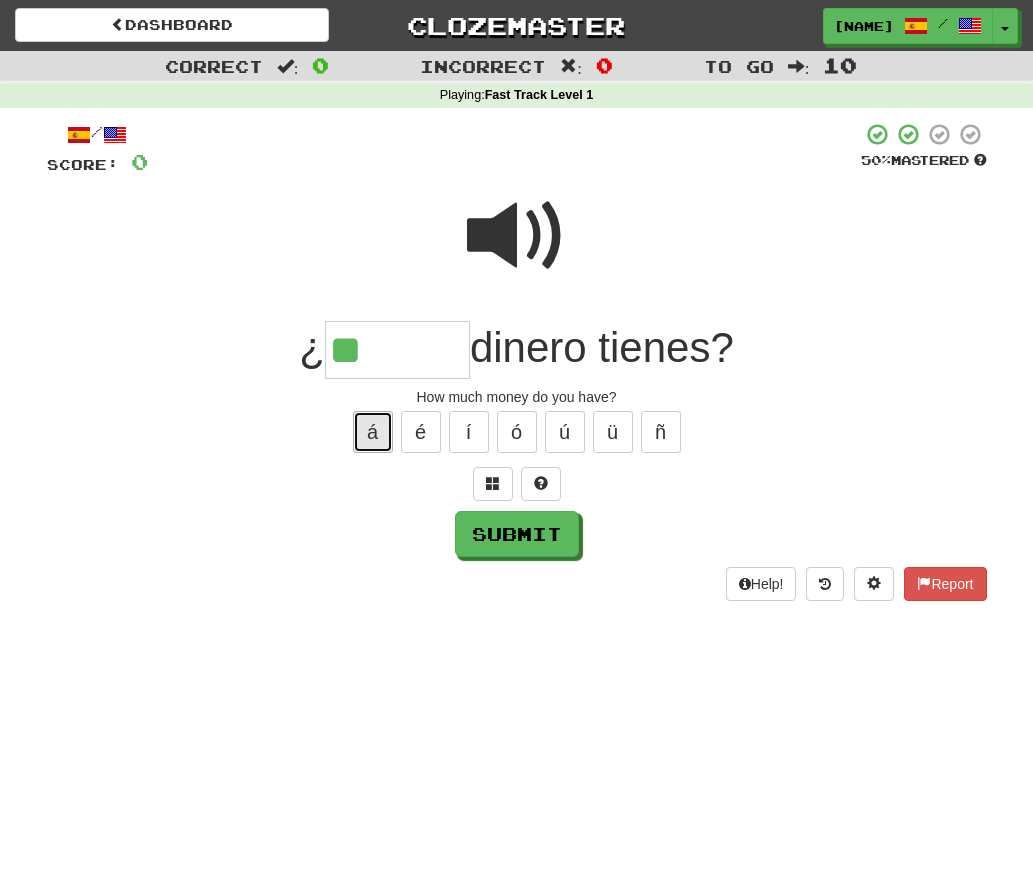 click on "á" at bounding box center [373, 432] 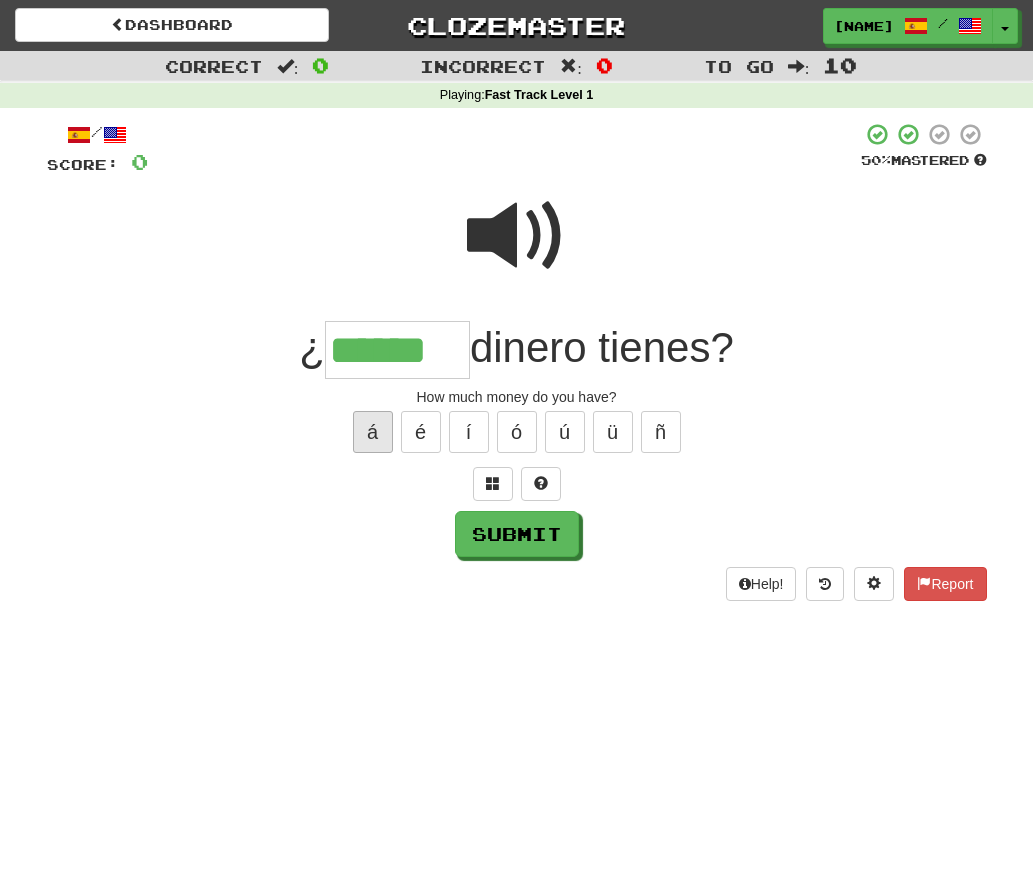 type on "******" 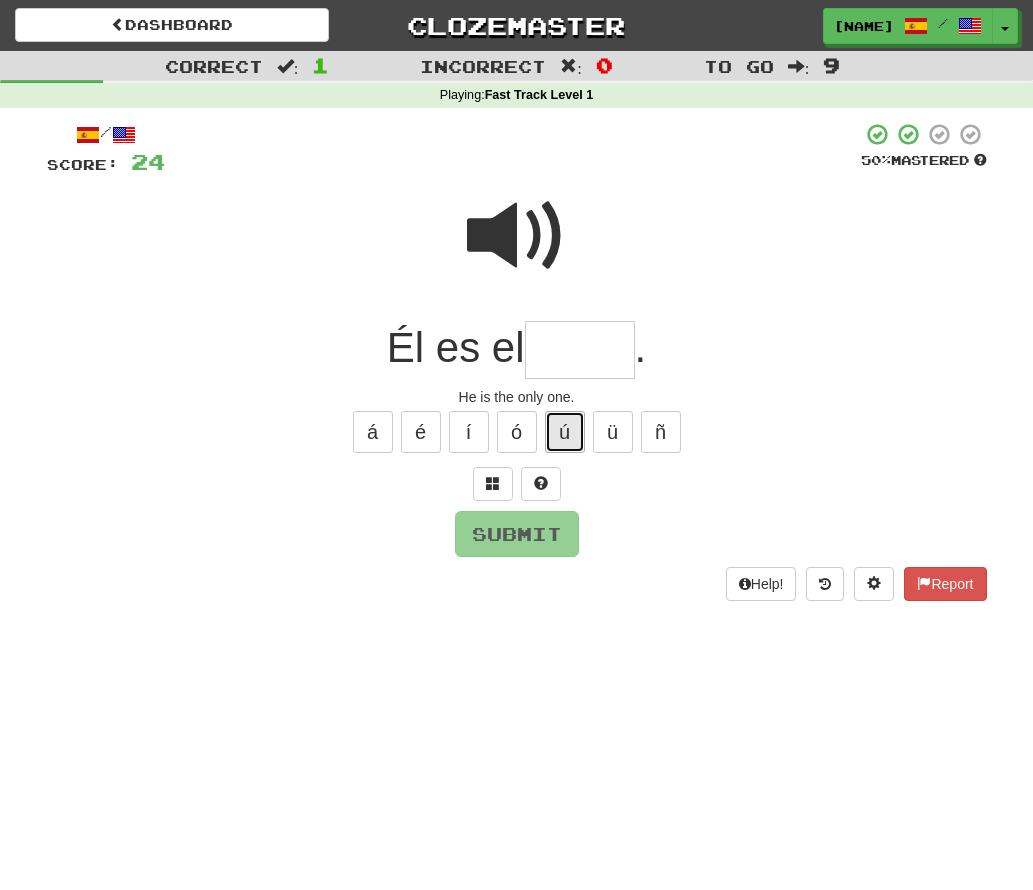 click on "ú" at bounding box center (565, 432) 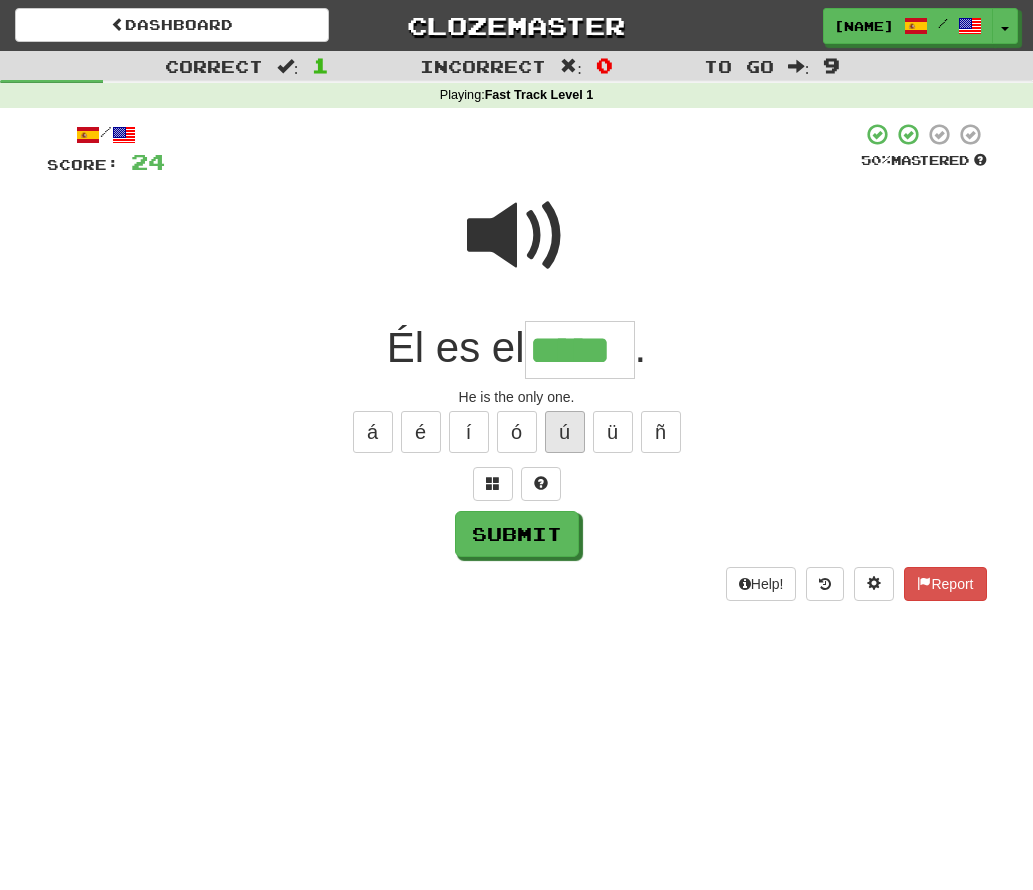 type on "*****" 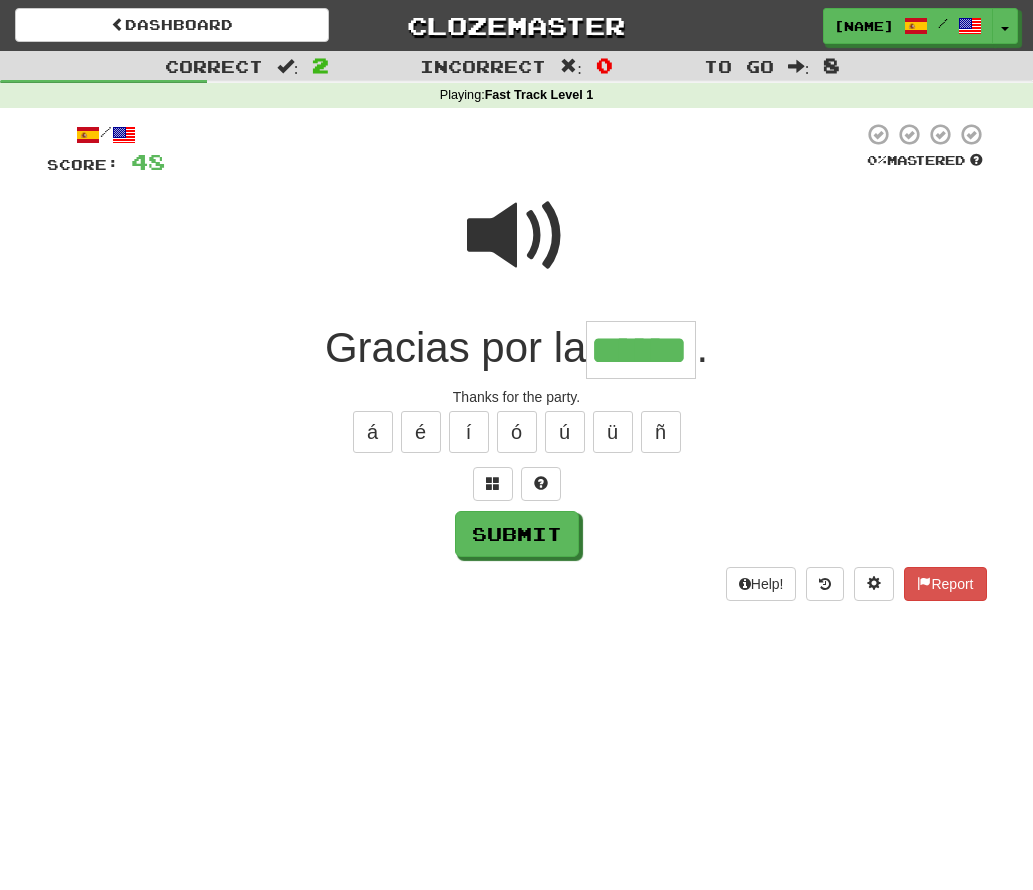 type on "******" 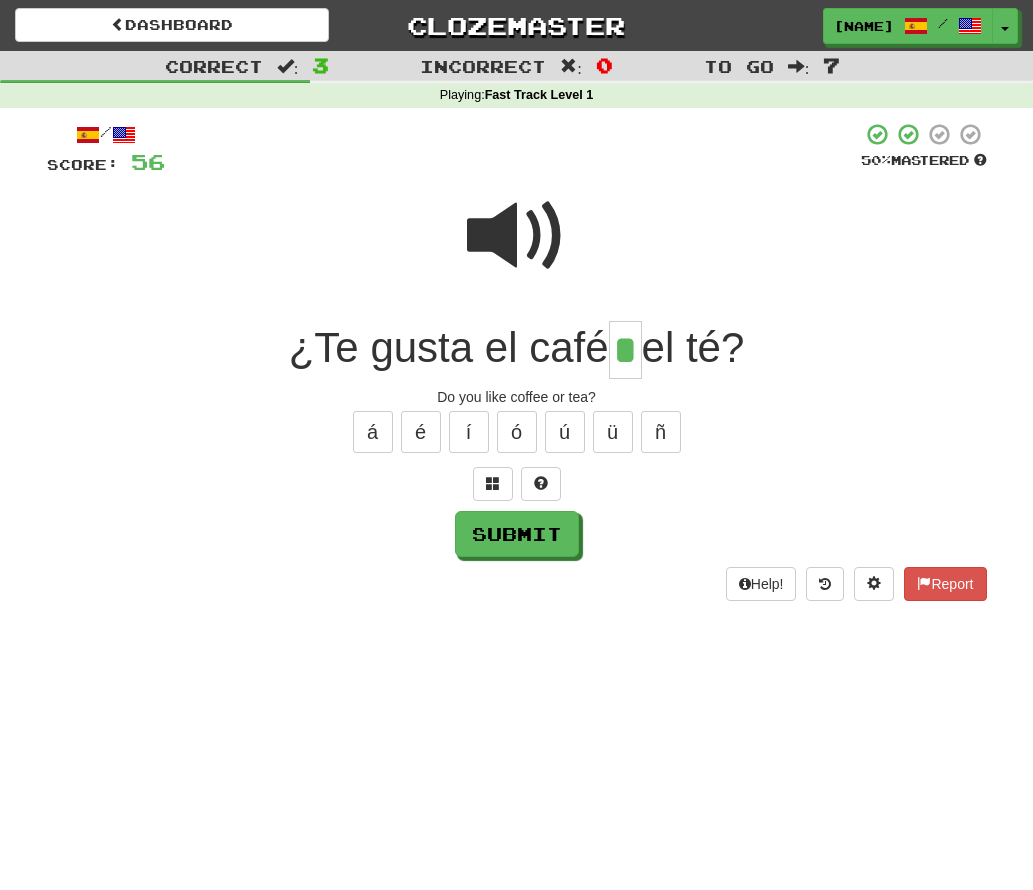 type on "*" 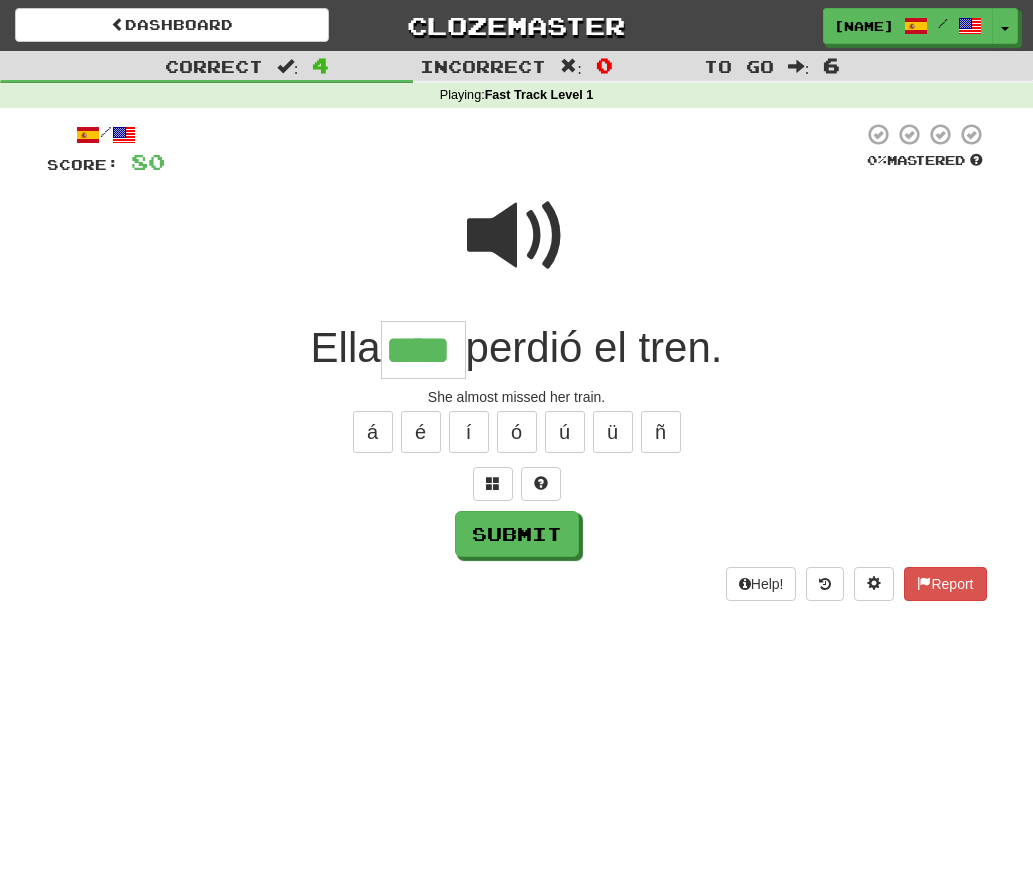 type on "****" 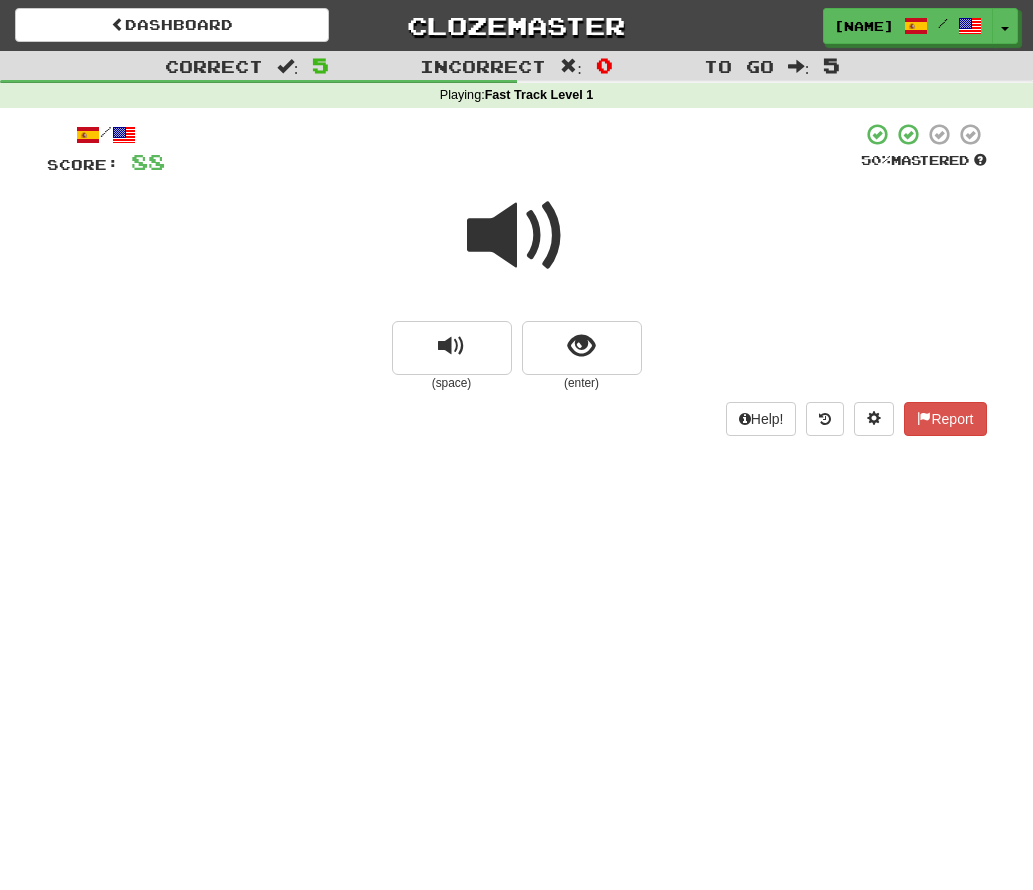 click at bounding box center (517, 236) 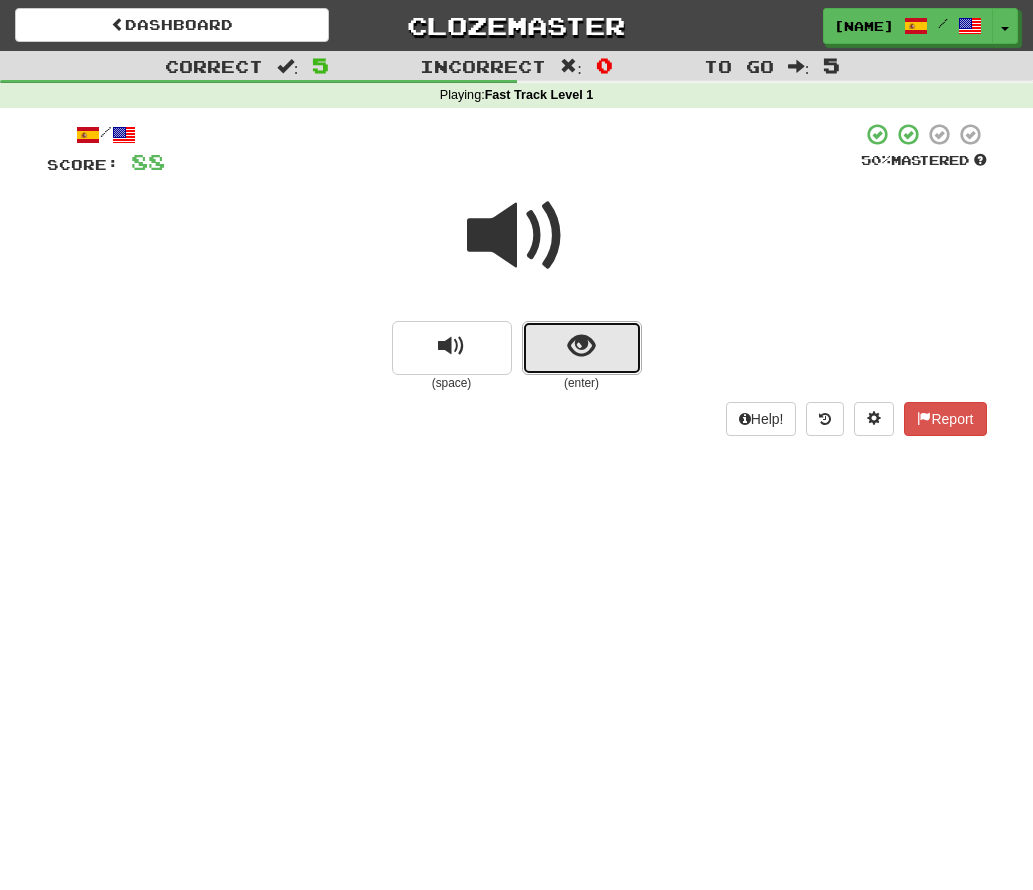 click at bounding box center (582, 348) 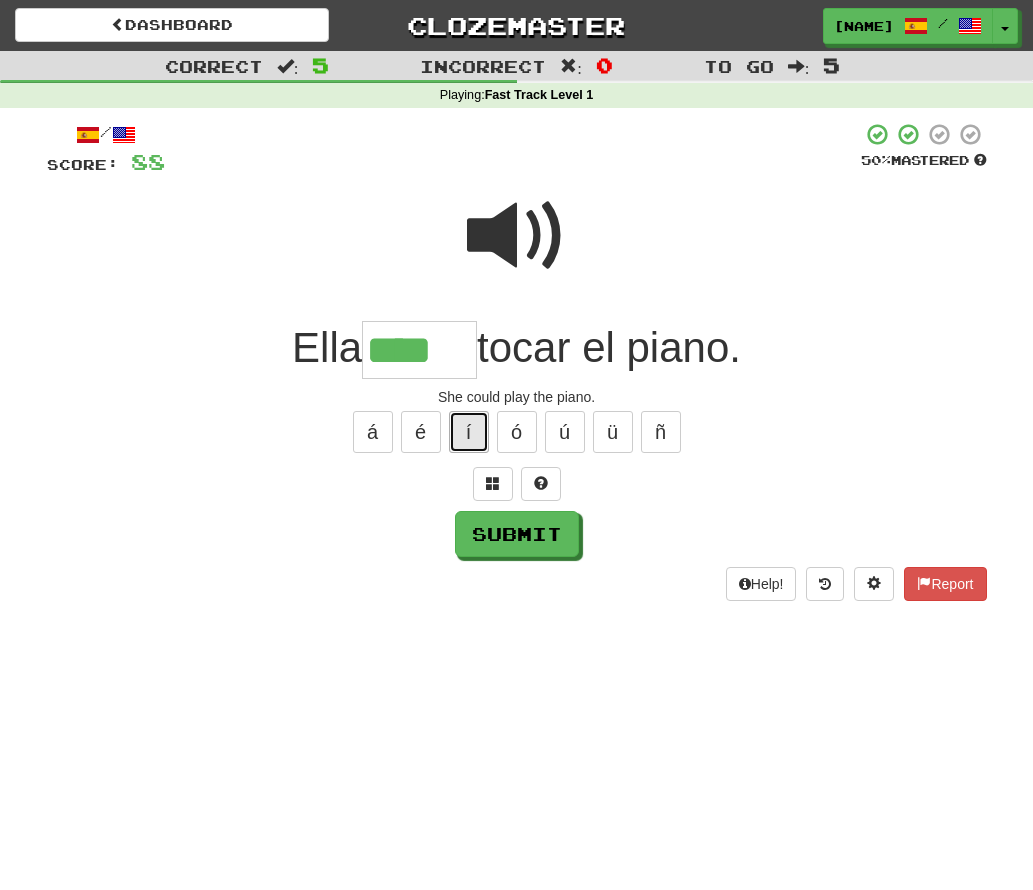 click on "í" at bounding box center [469, 432] 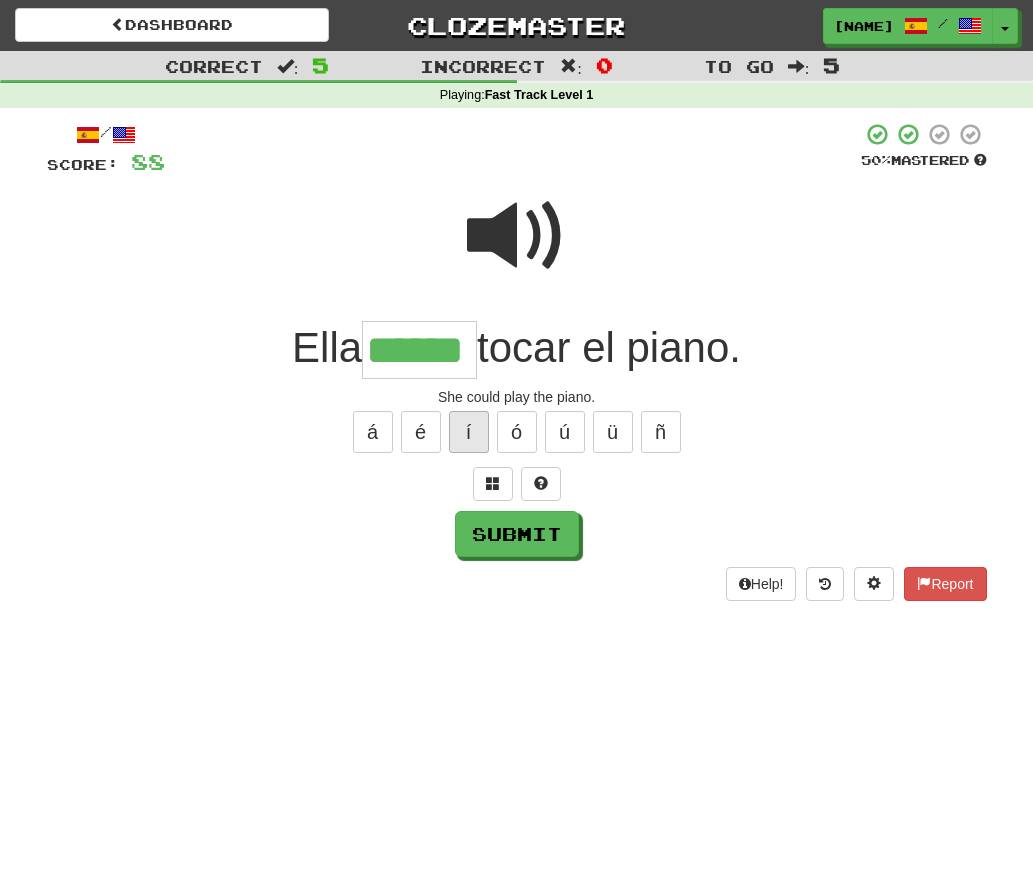 scroll, scrollTop: 0, scrollLeft: 12, axis: horizontal 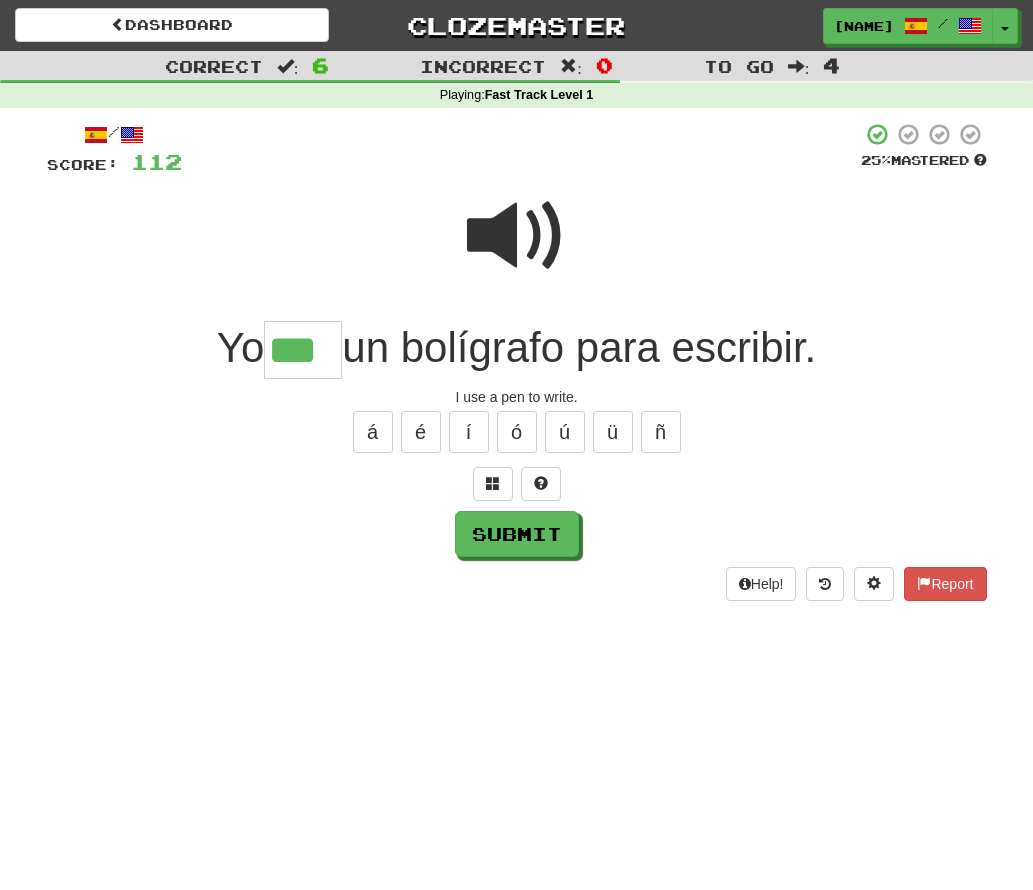 type on "***" 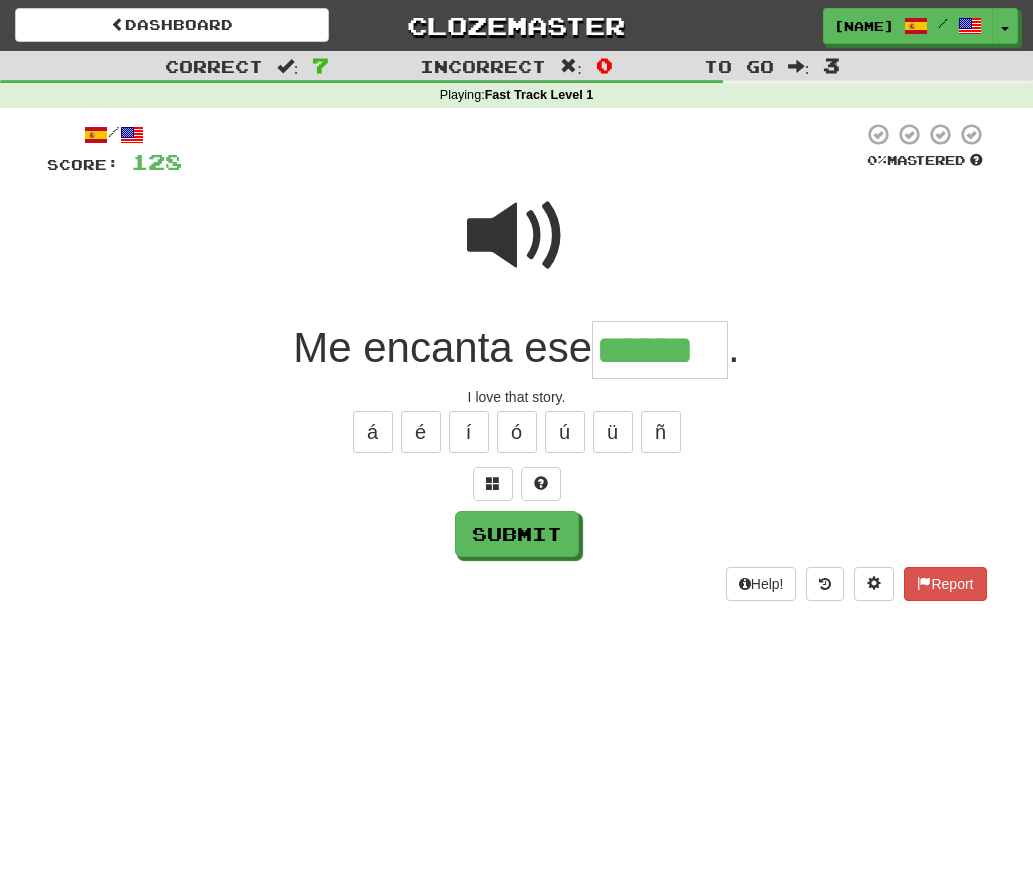 type on "******" 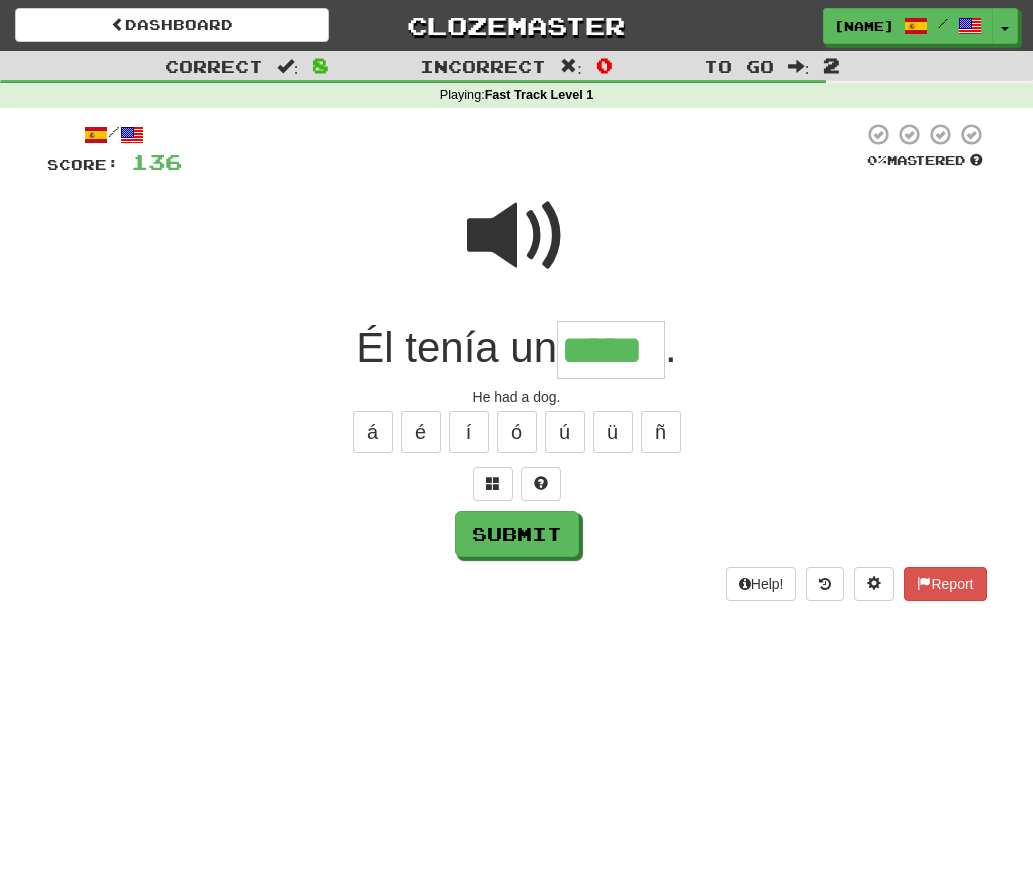 type on "*****" 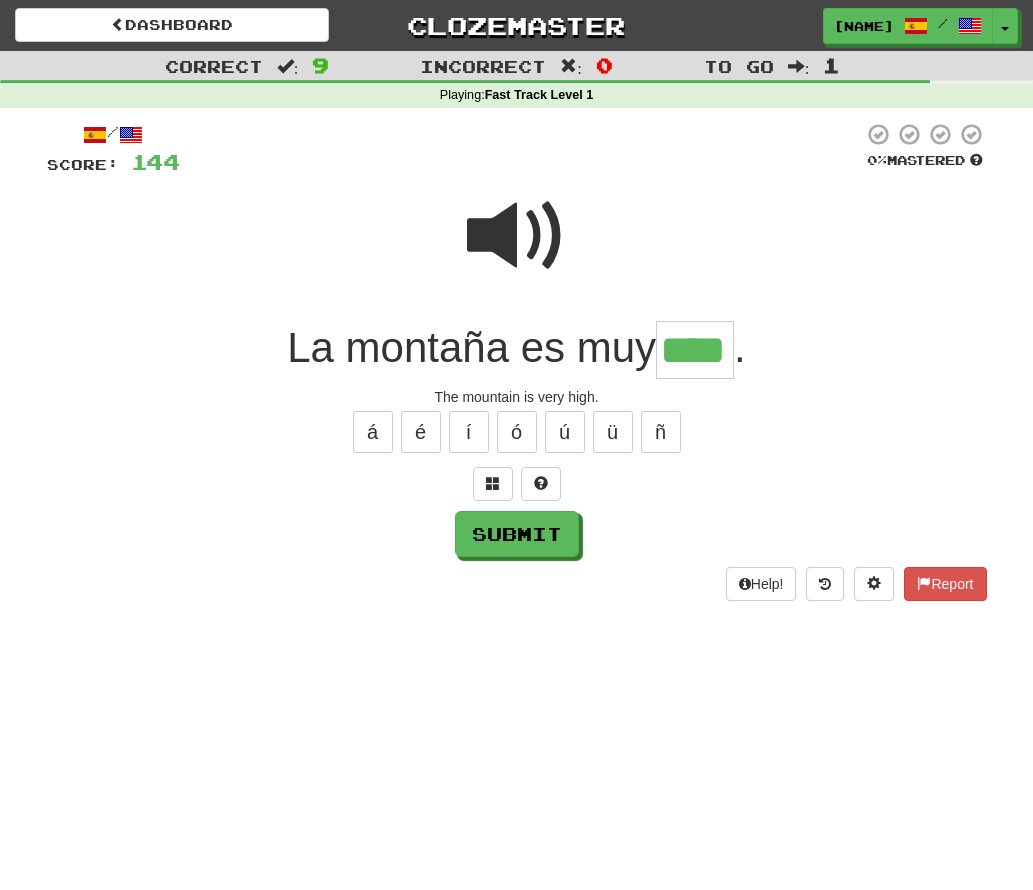 type on "****" 